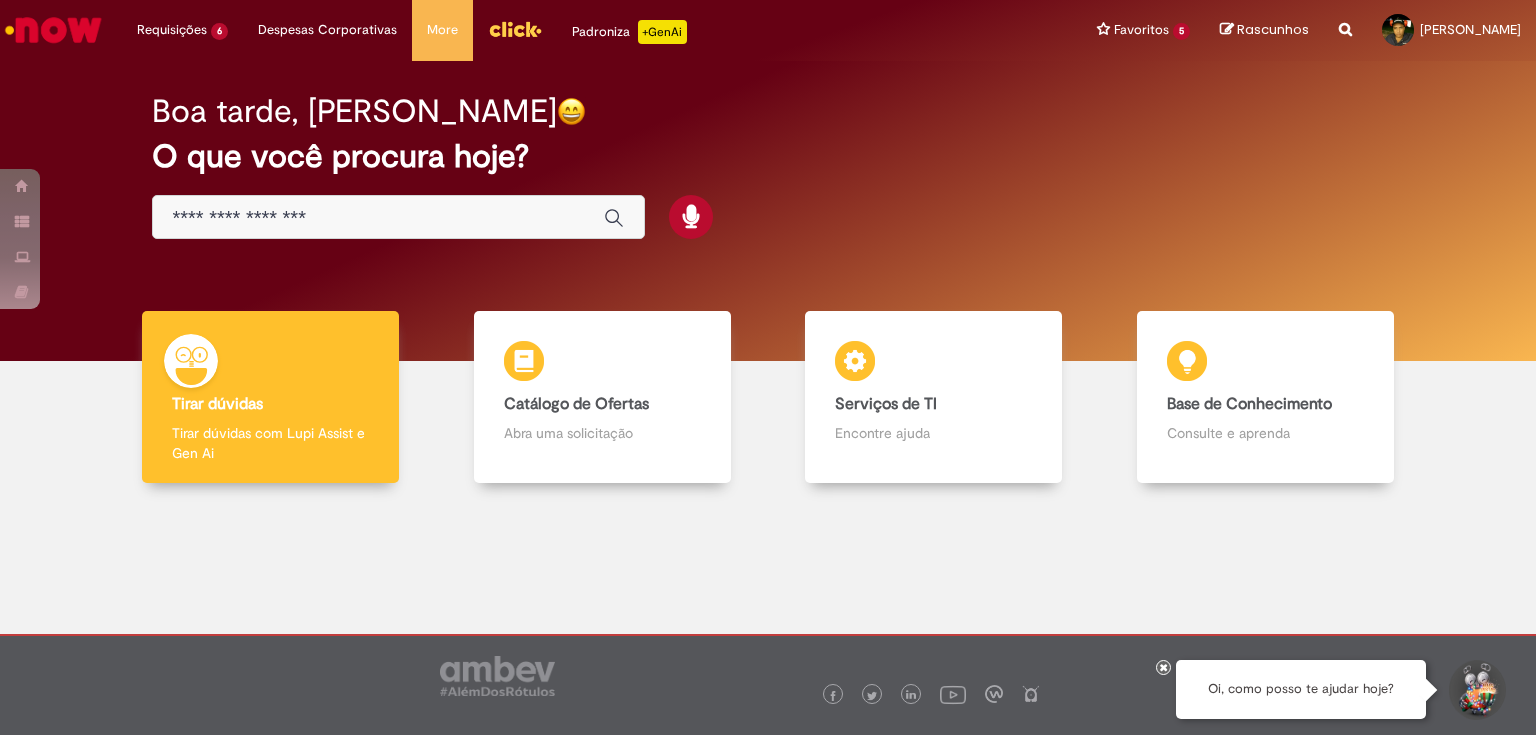 scroll, scrollTop: 0, scrollLeft: 0, axis: both 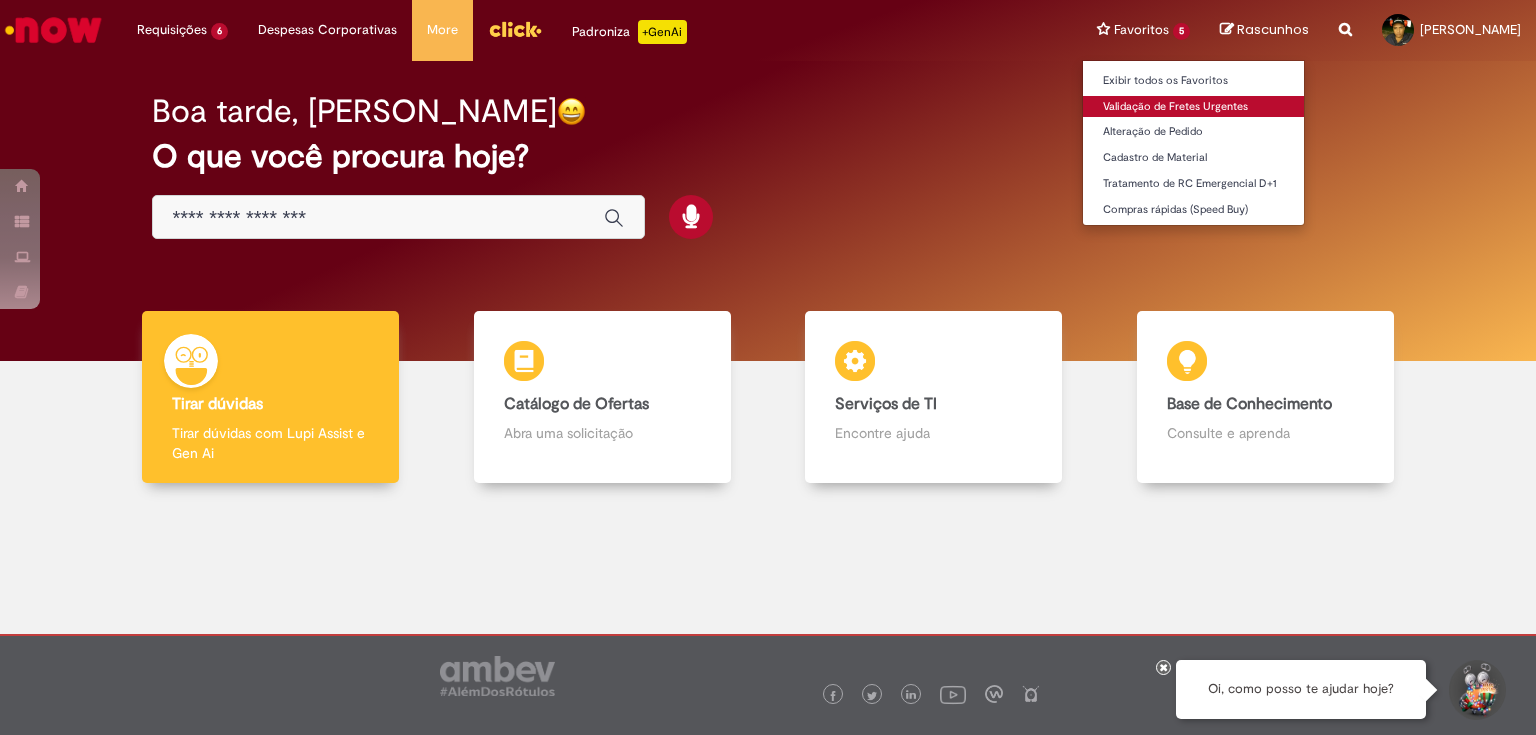 click on "Validação de Fretes Urgentes" at bounding box center (1193, 107) 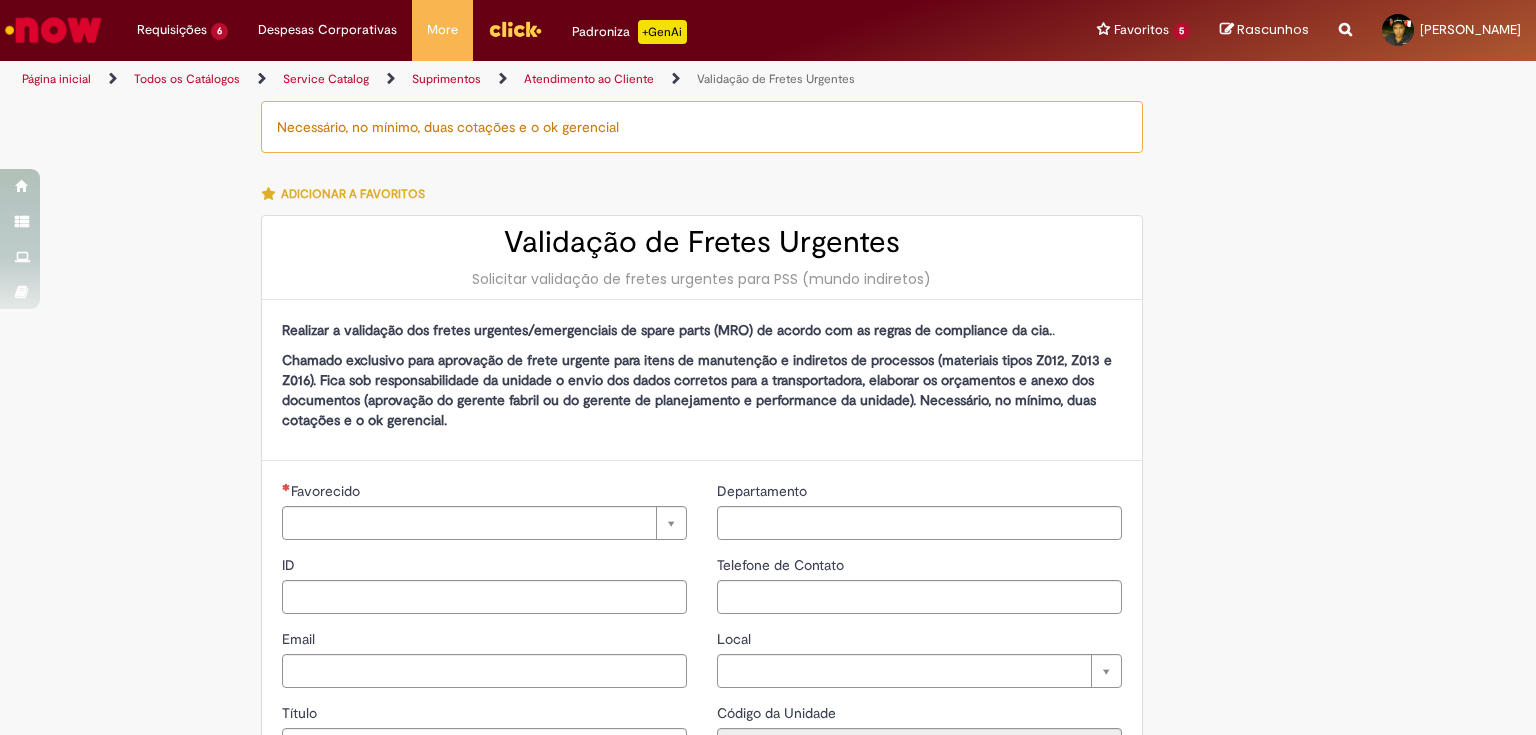 type on "********" 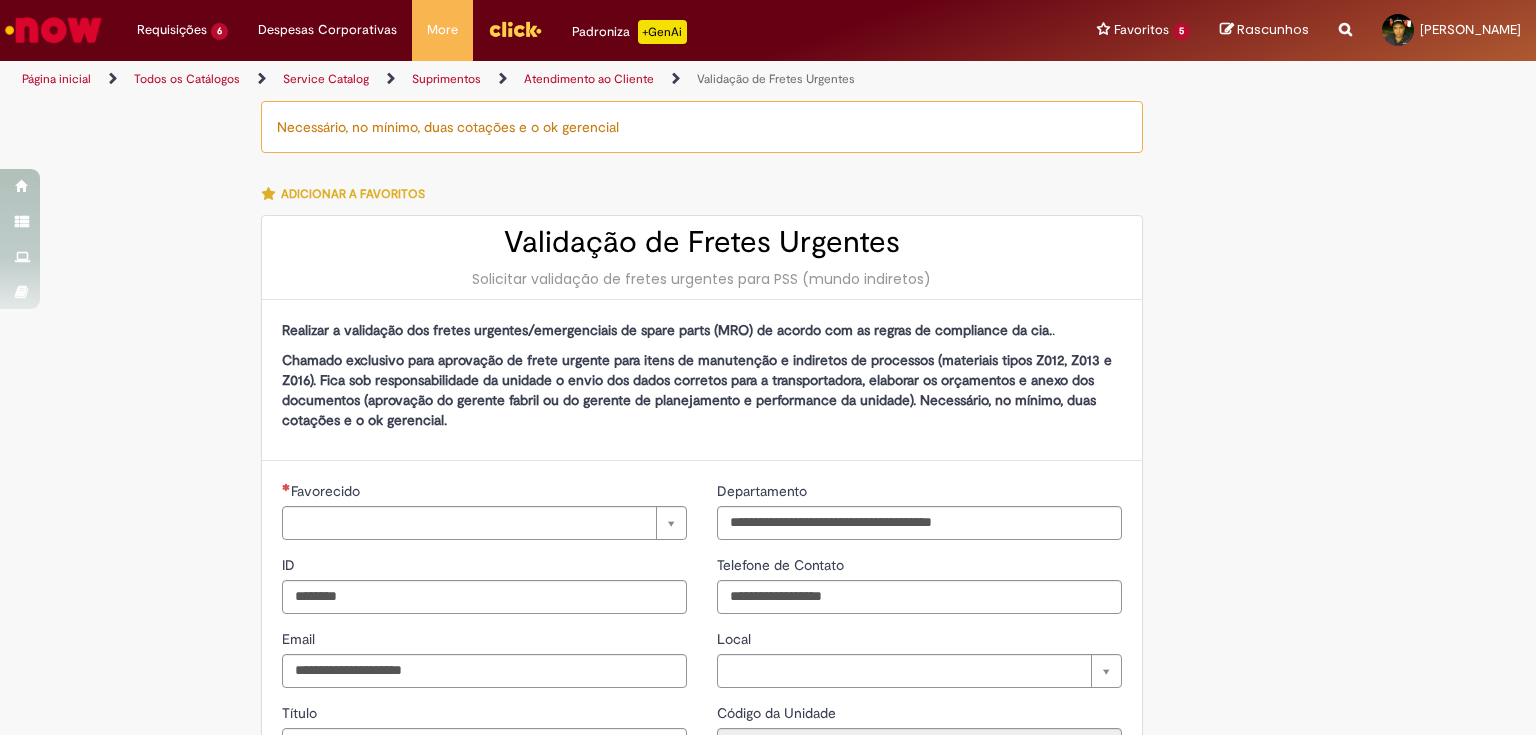 type on "**********" 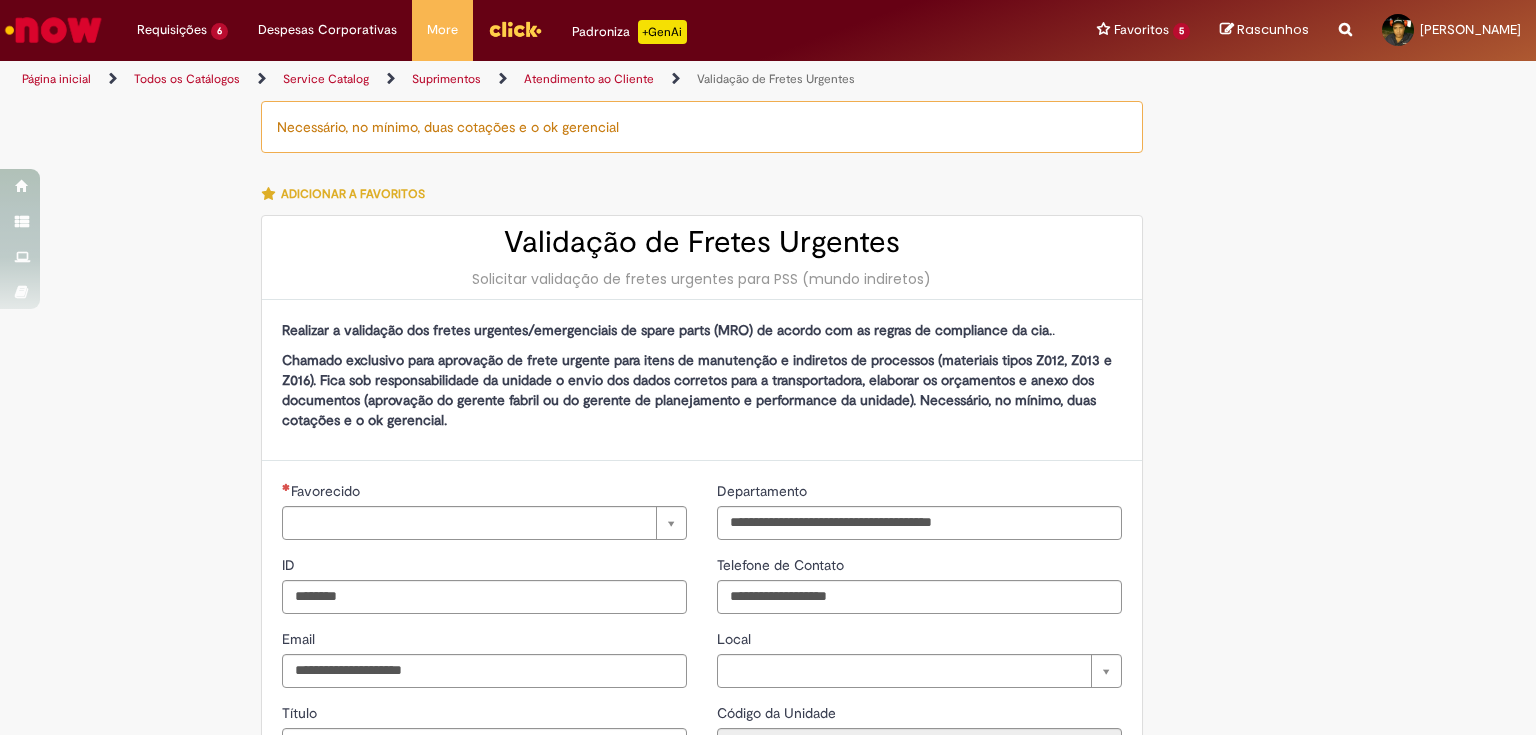 type on "**********" 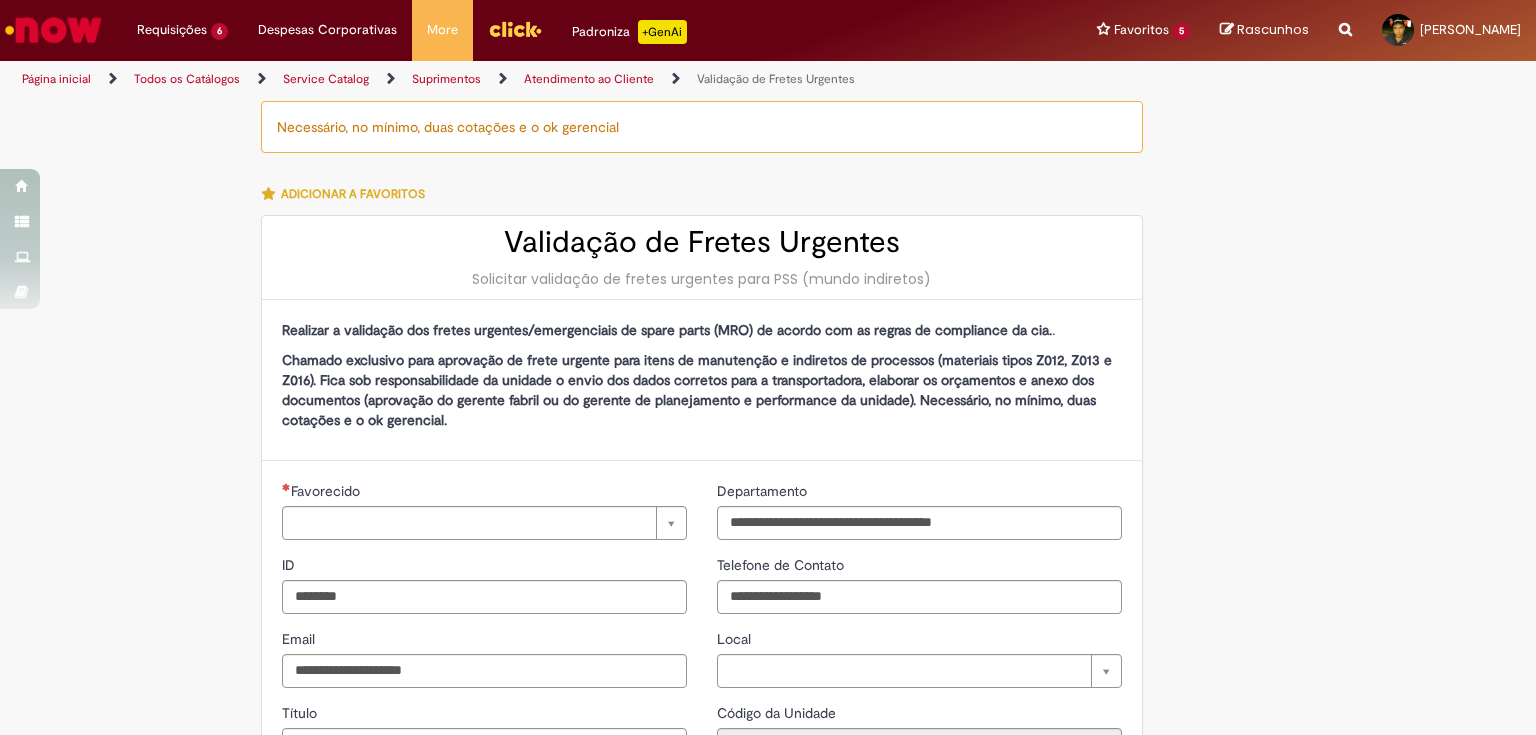 type on "**********" 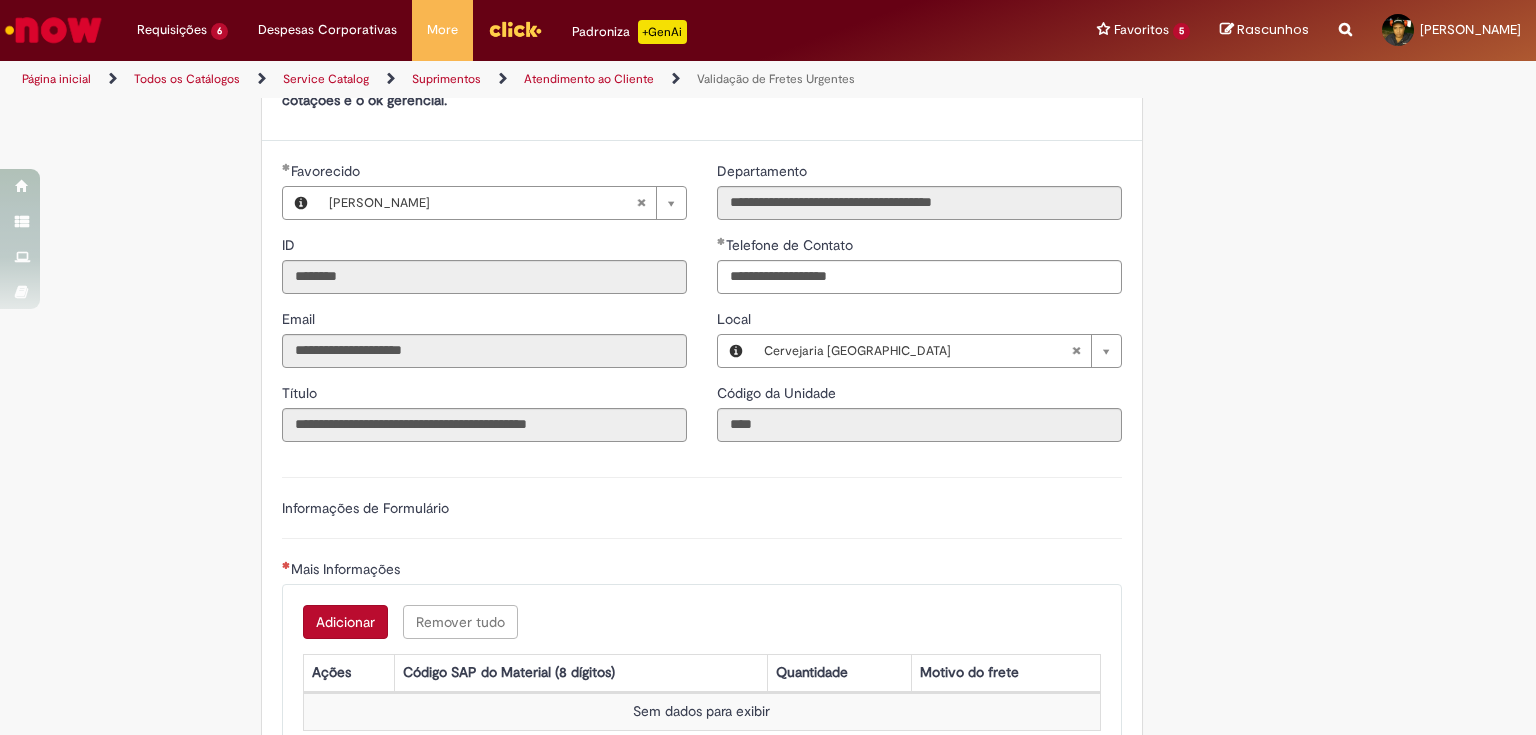 scroll, scrollTop: 400, scrollLeft: 0, axis: vertical 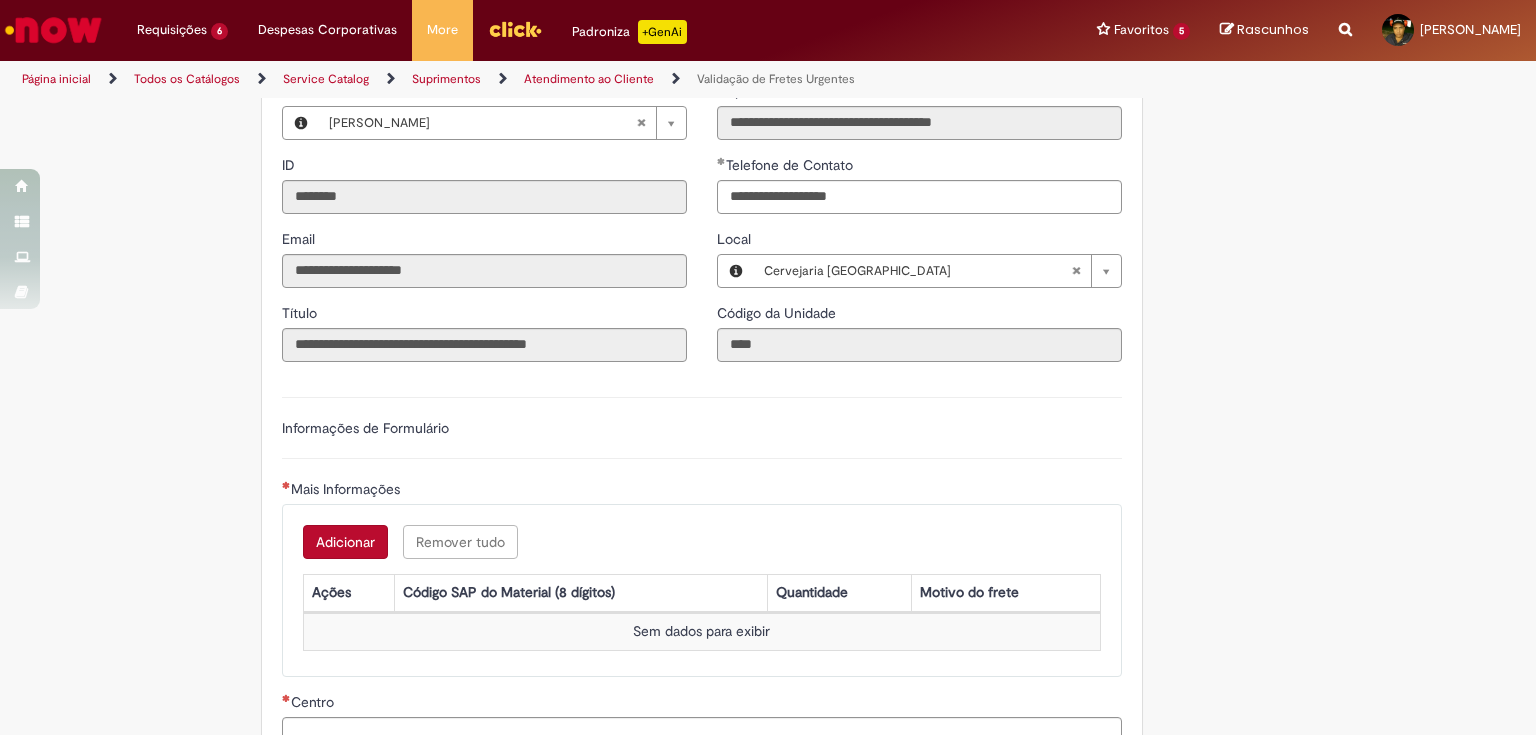 click on "Adicionar" at bounding box center [345, 542] 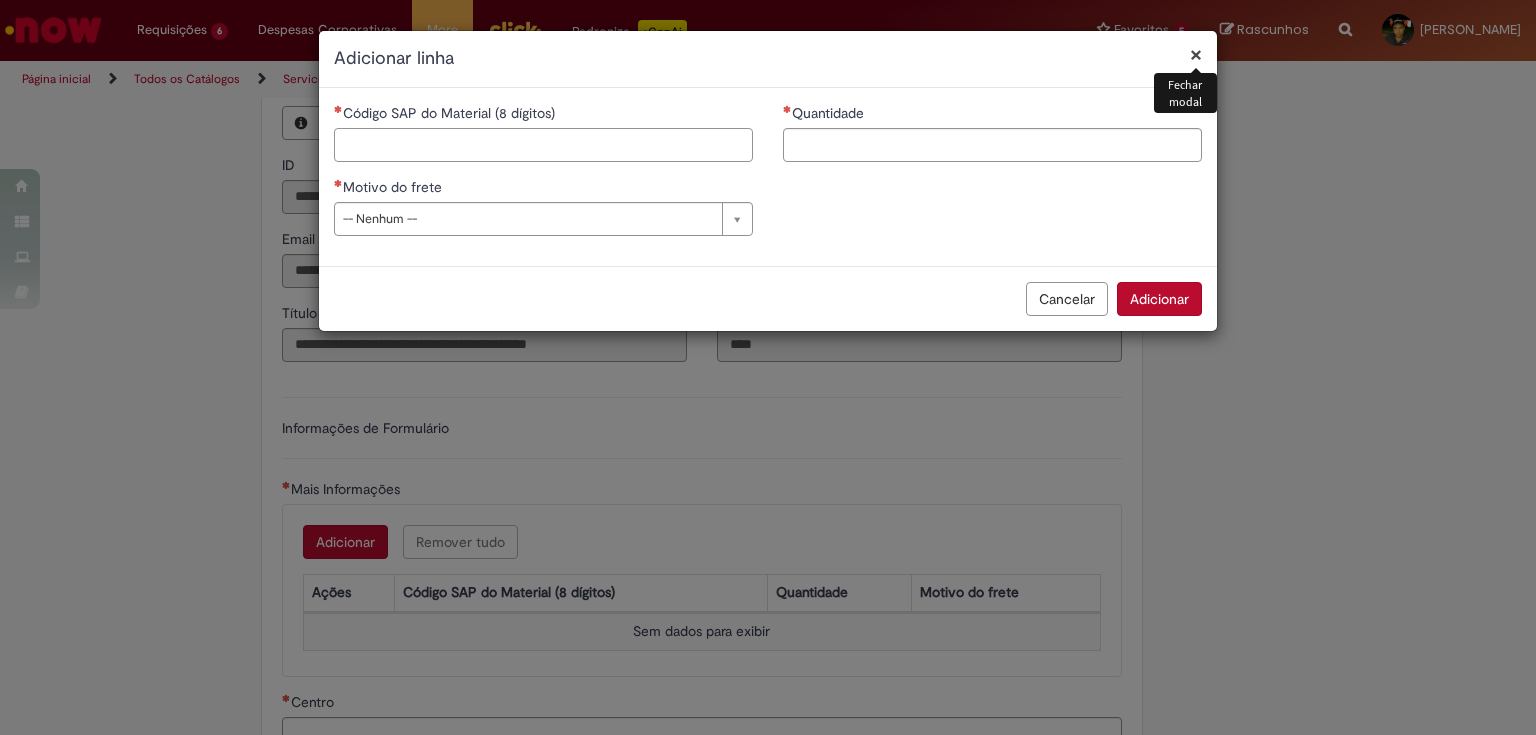 click on "Código SAP do Material (8 dígitos)" at bounding box center [543, 145] 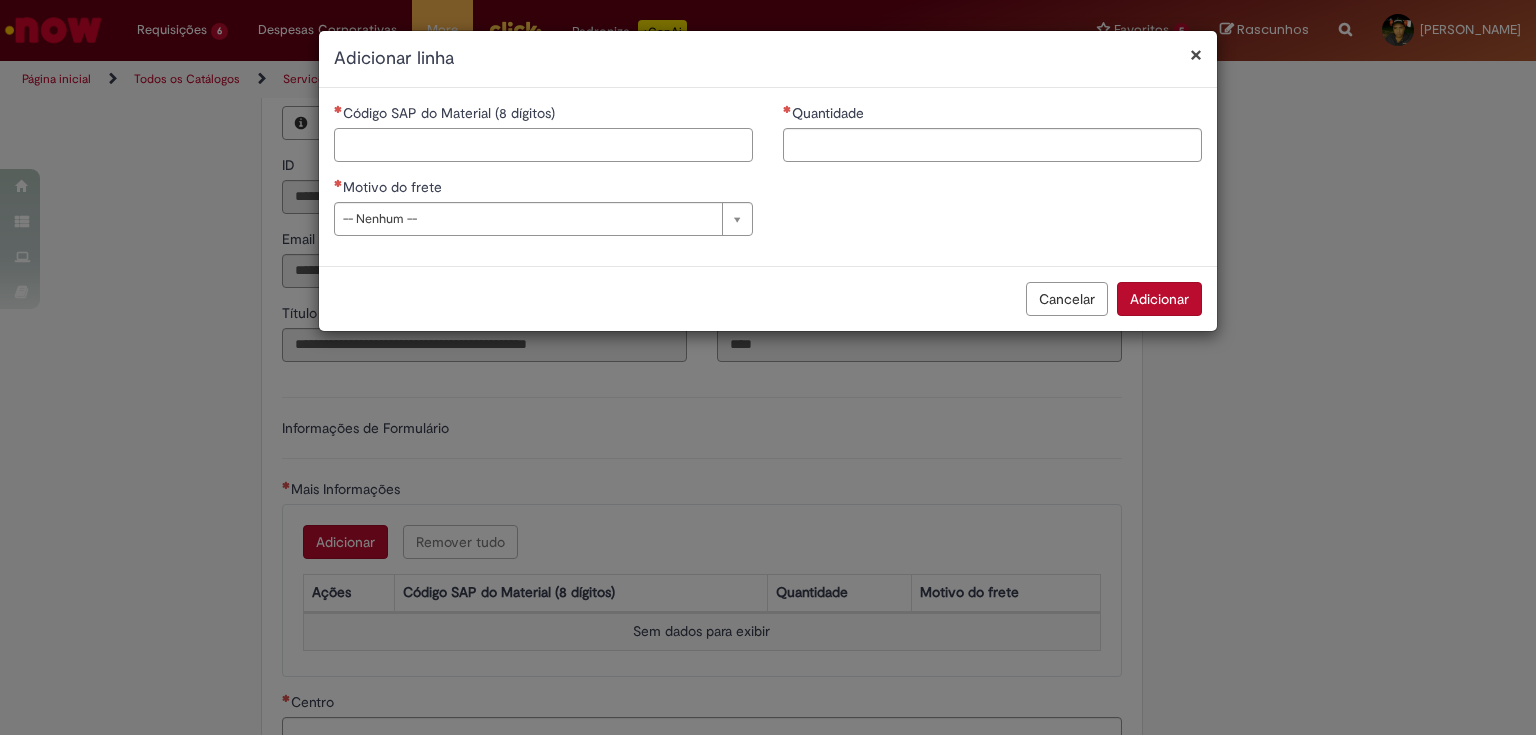 paste on "********" 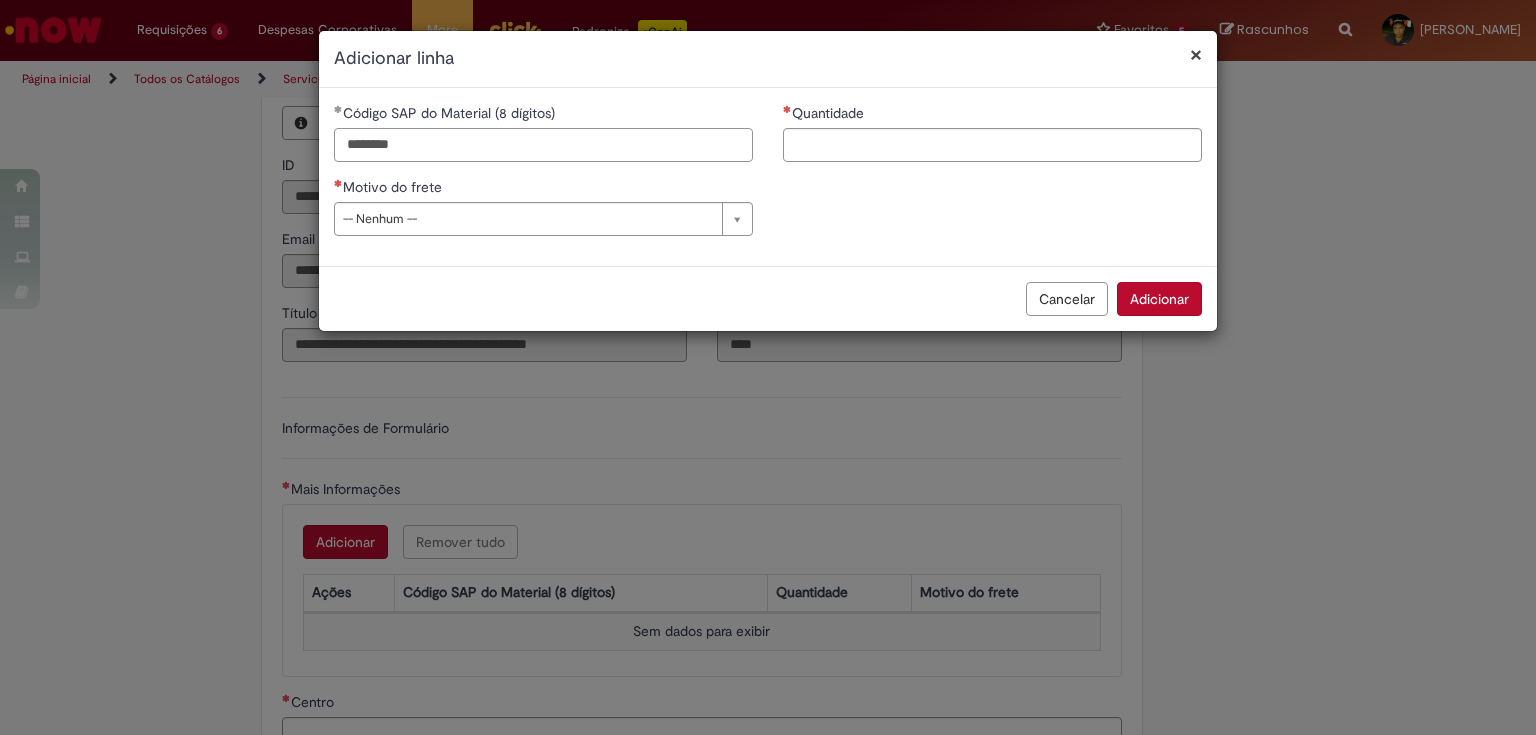 type on "********" 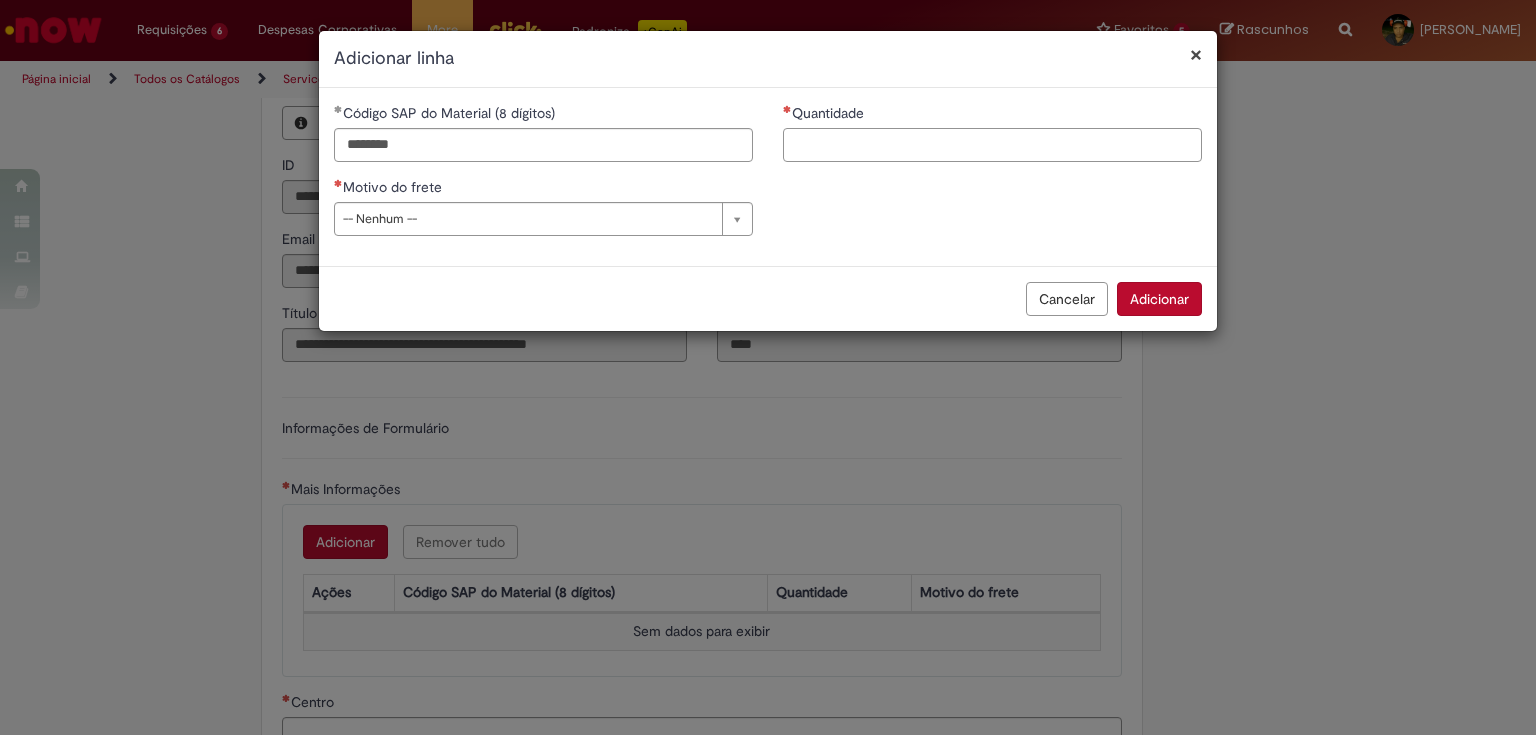 click on "Quantidade" at bounding box center [992, 145] 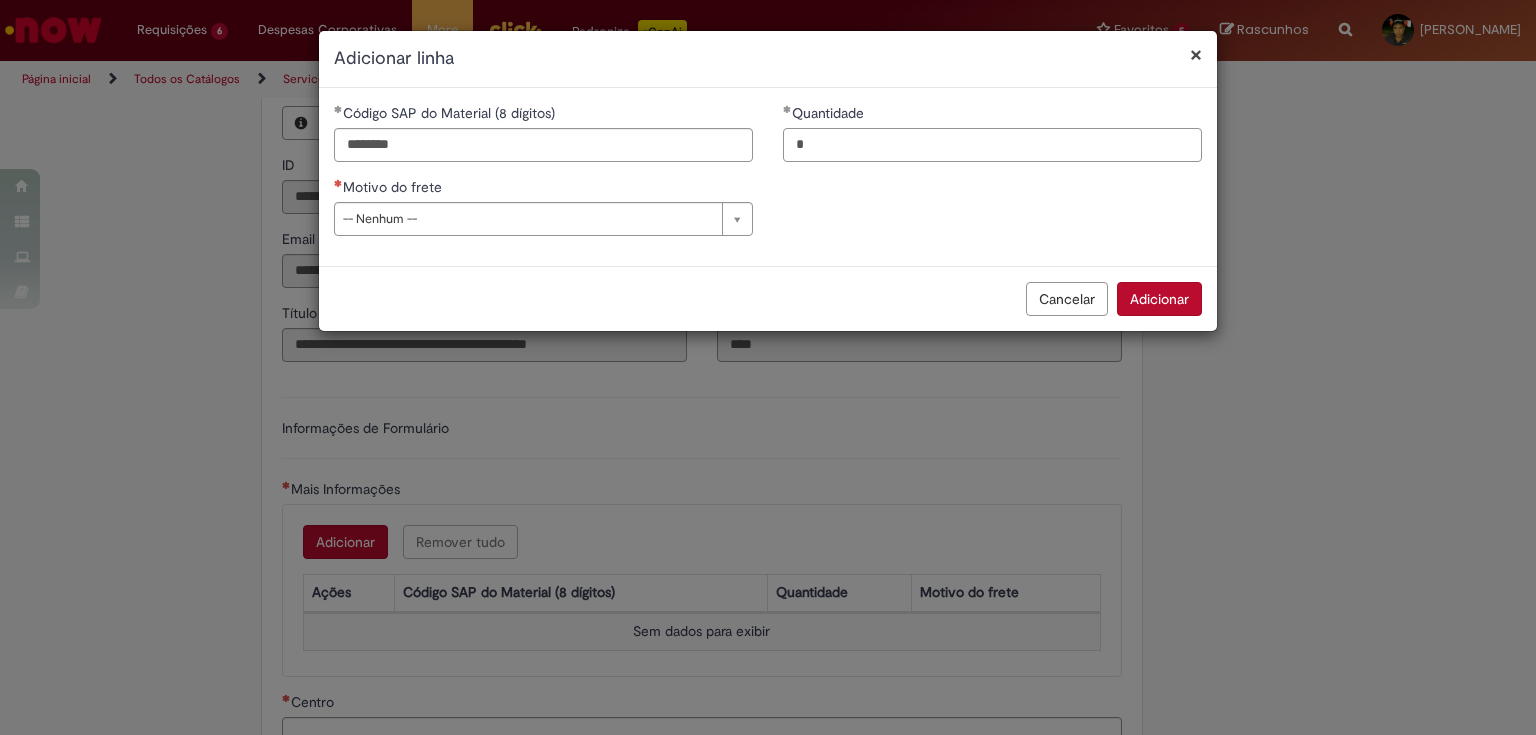 type on "*" 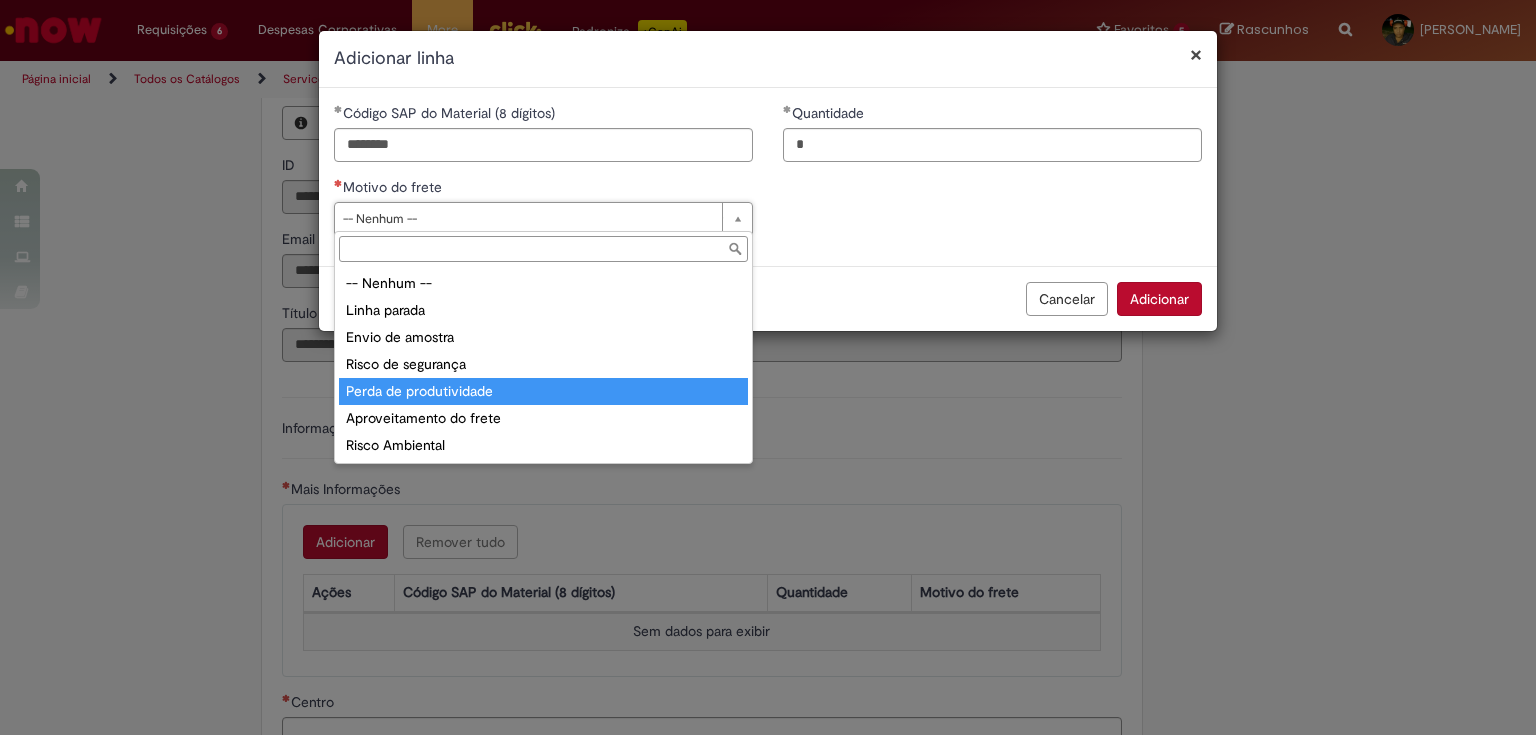 type on "**********" 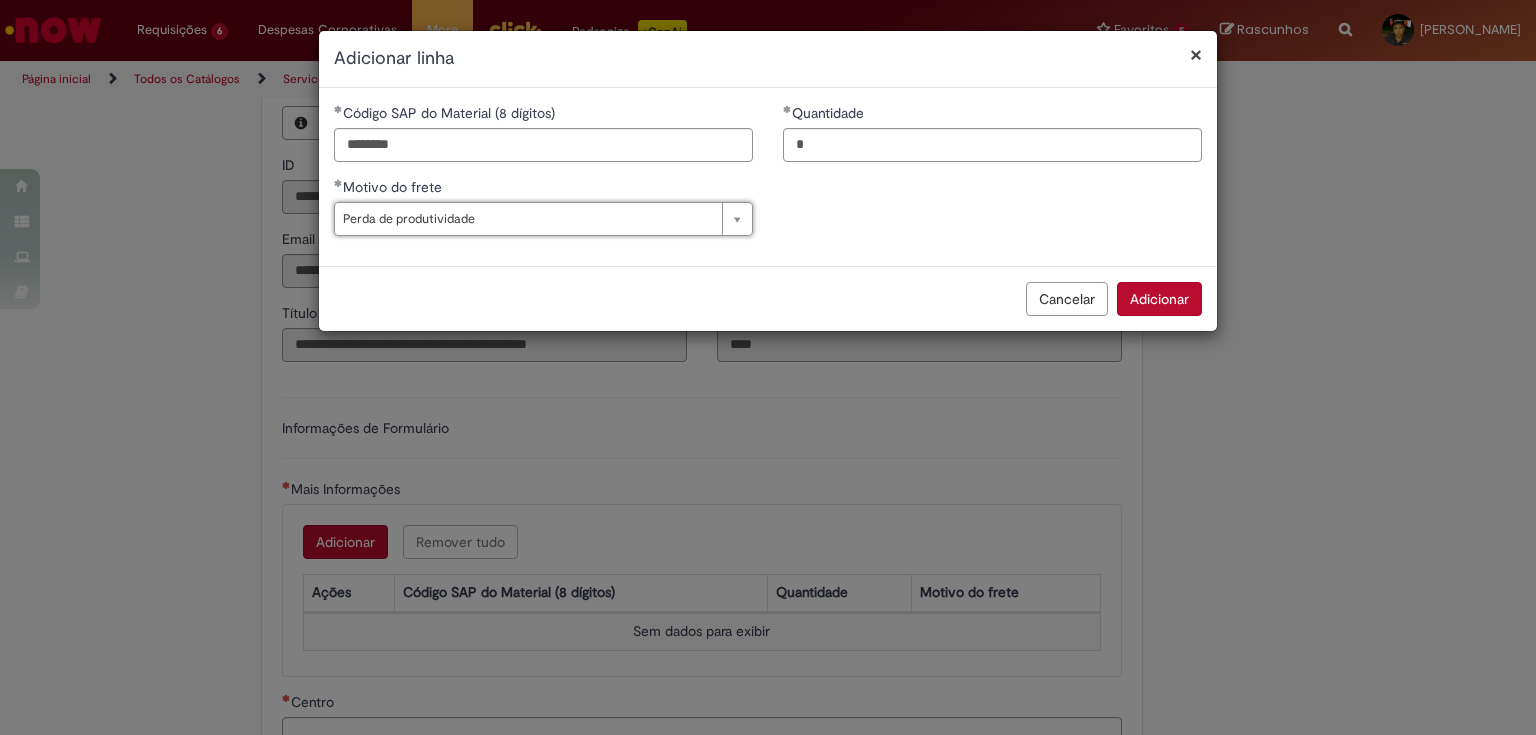 click on "**********" at bounding box center (768, 177) 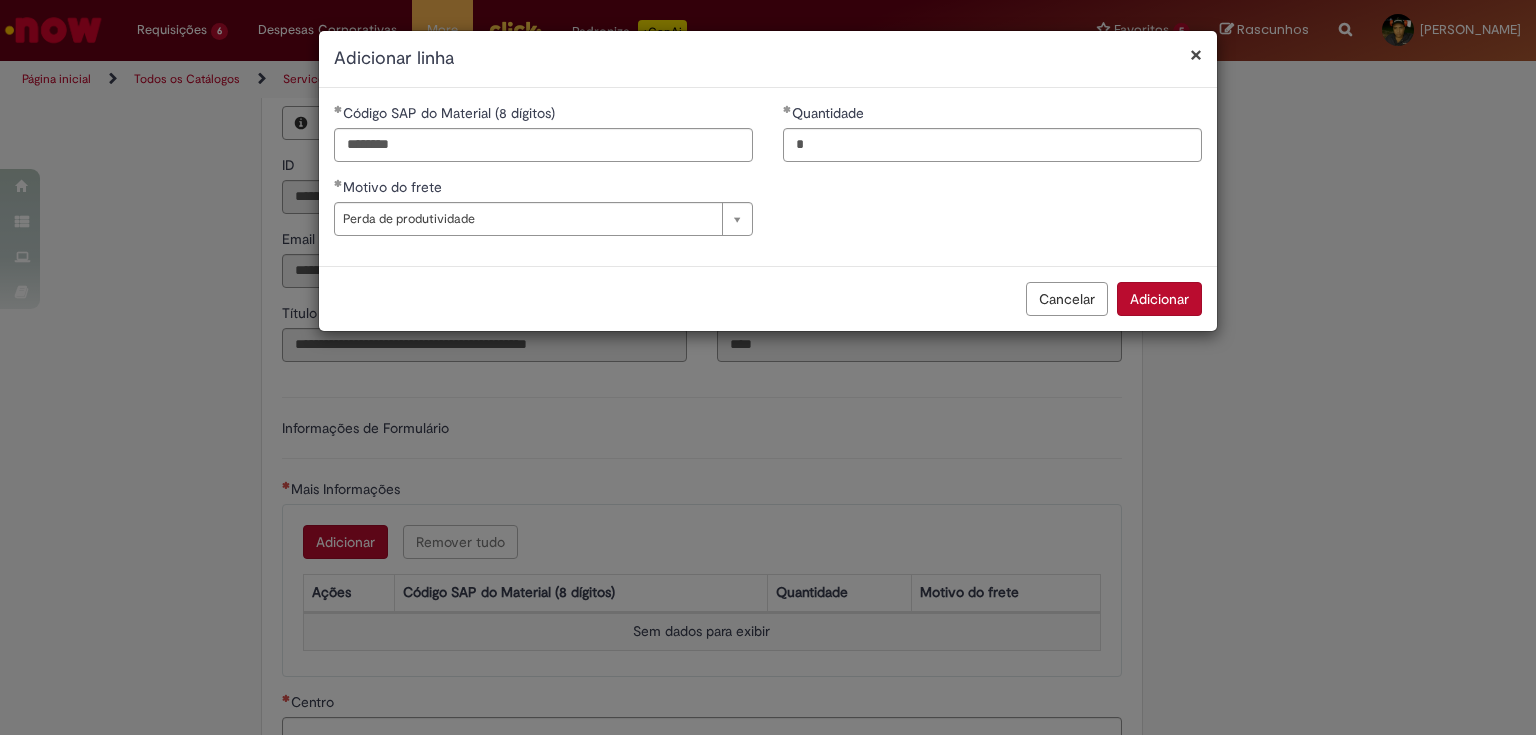 click on "Adicionar" at bounding box center (1159, 299) 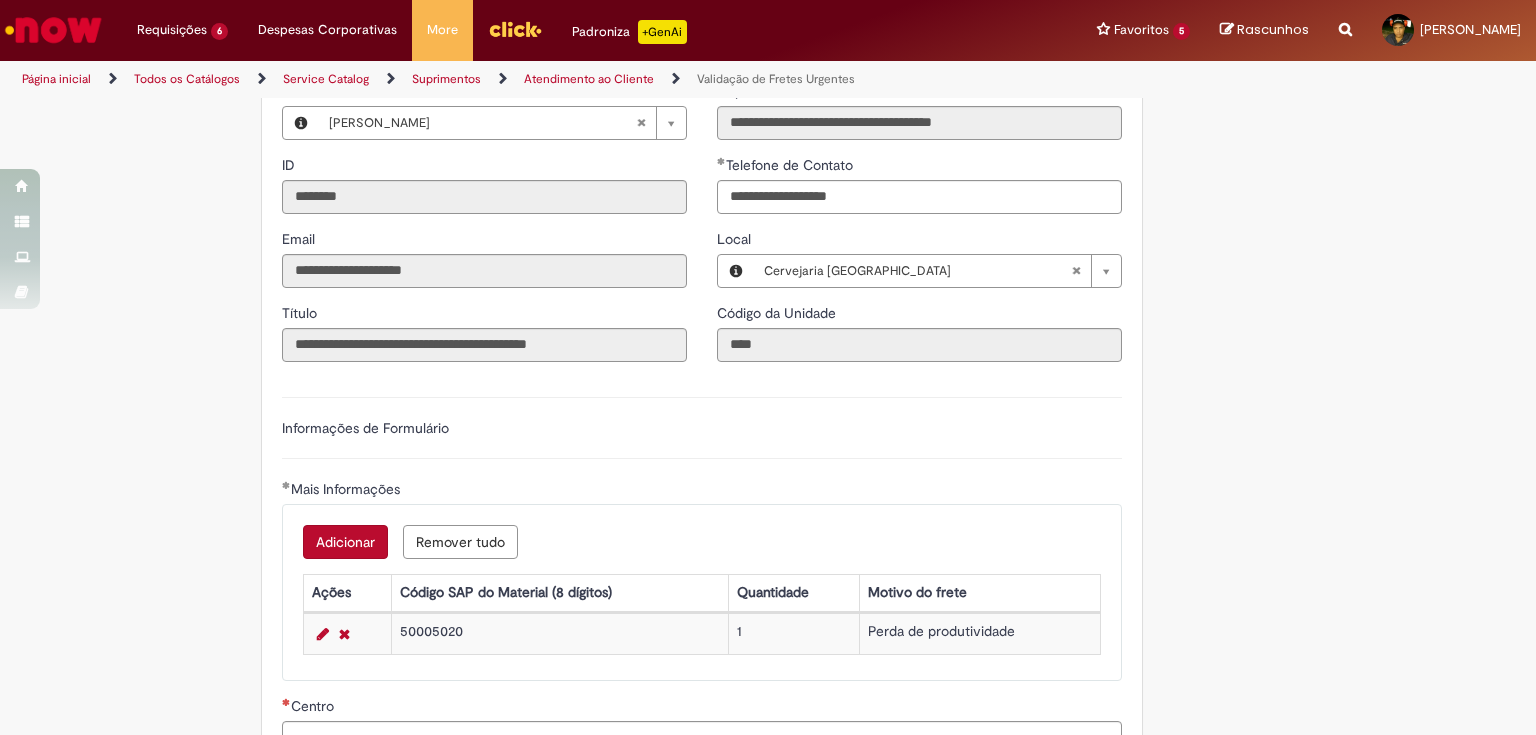 scroll, scrollTop: 640, scrollLeft: 0, axis: vertical 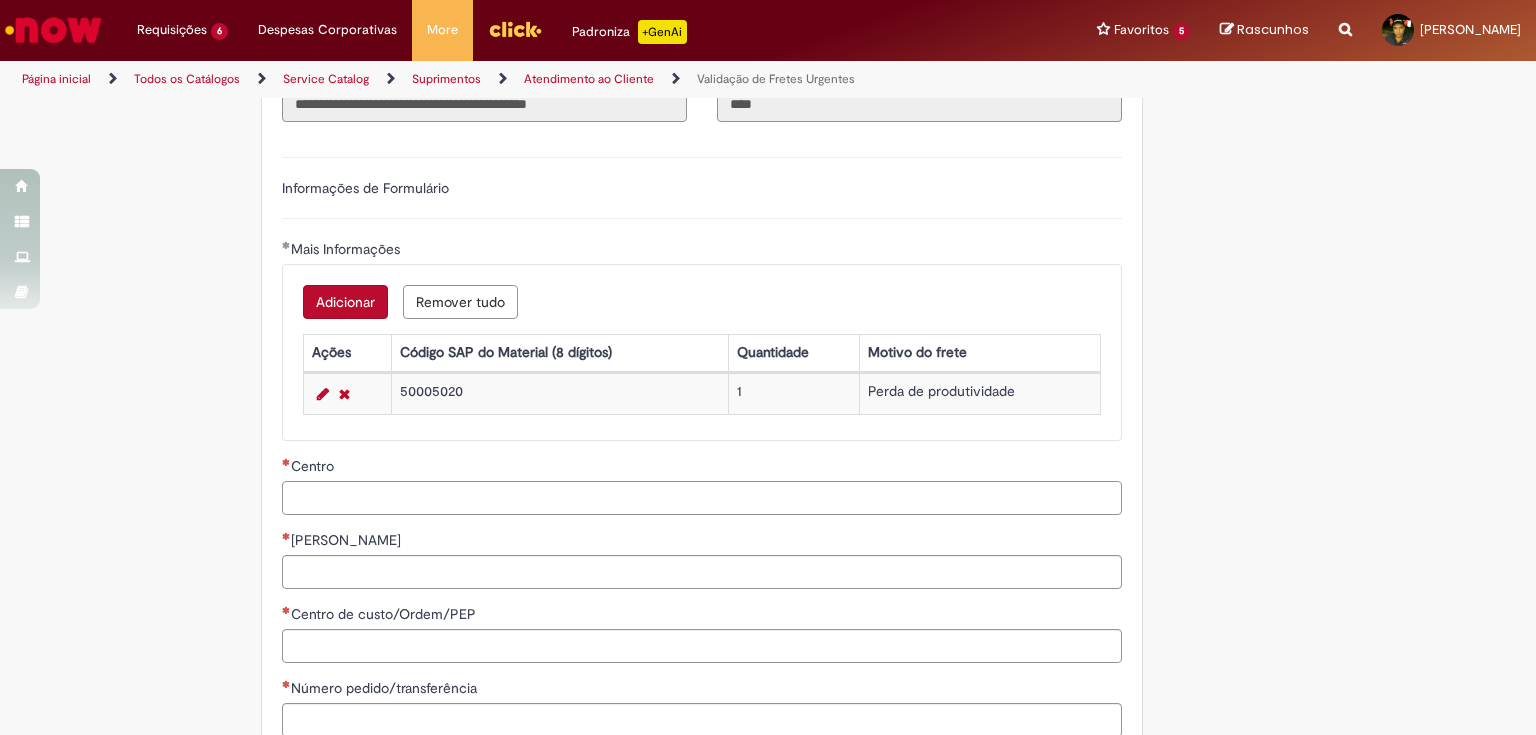 click on "Centro" at bounding box center (702, 498) 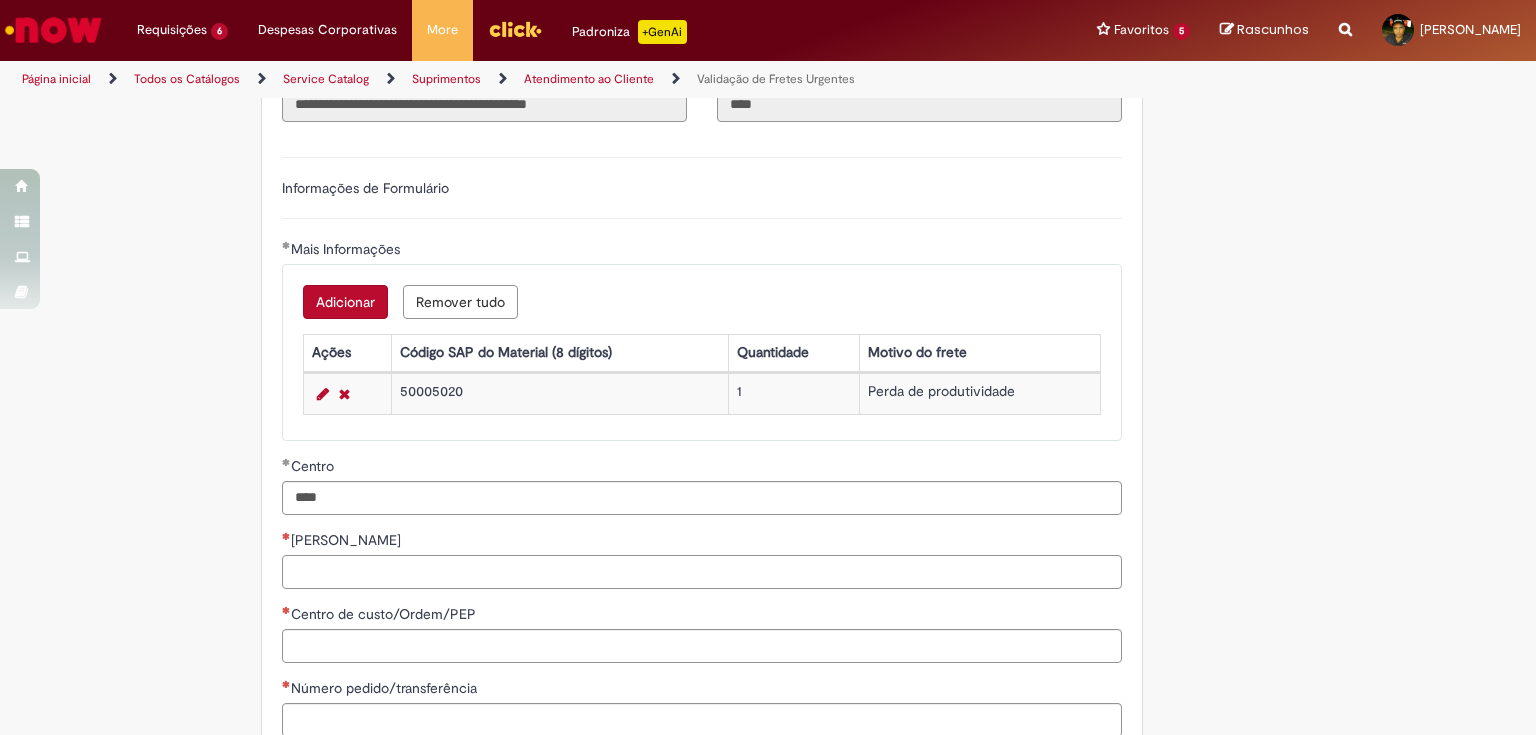 click on "[PERSON_NAME]" at bounding box center (702, 572) 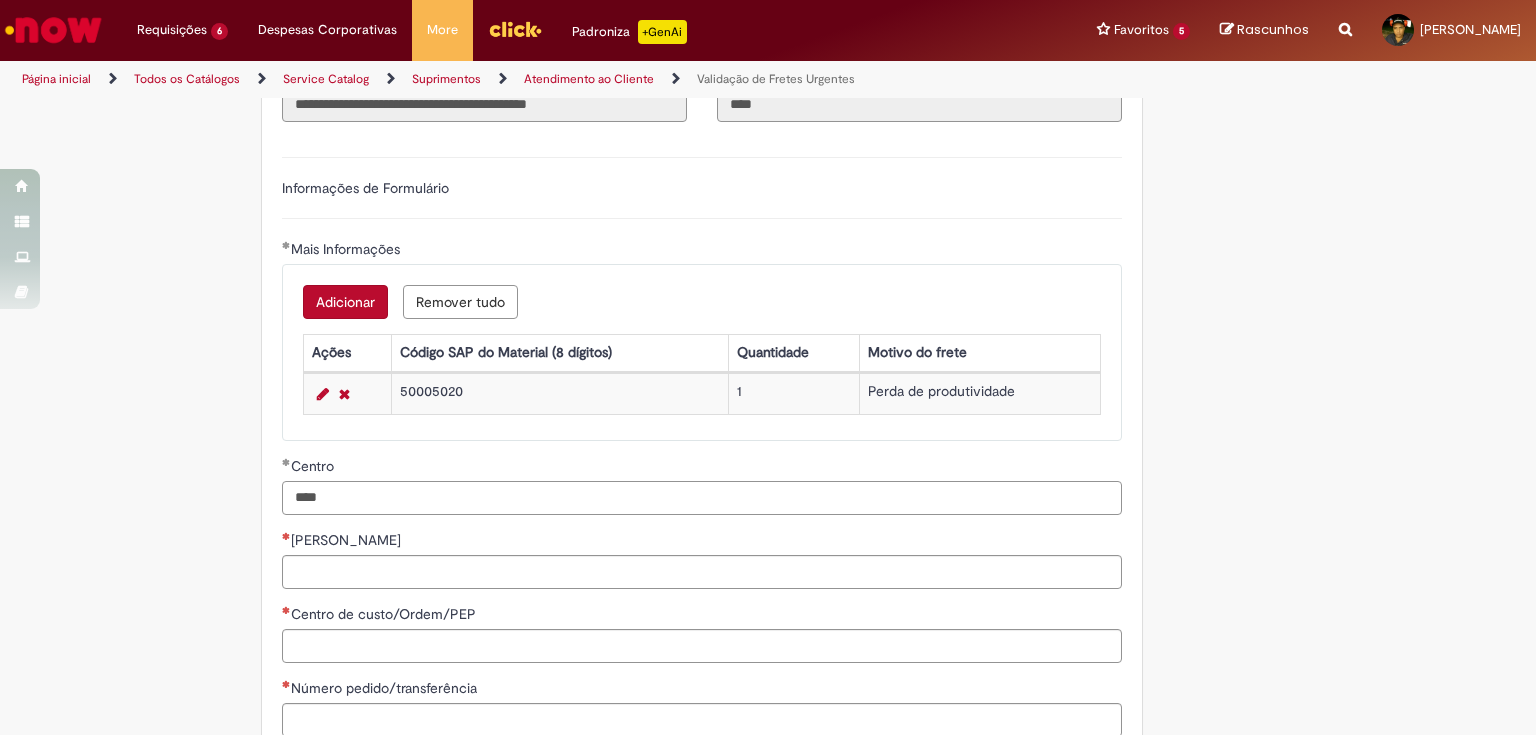 drag, startPoint x: 331, startPoint y: 497, endPoint x: 253, endPoint y: 494, distance: 78.05767 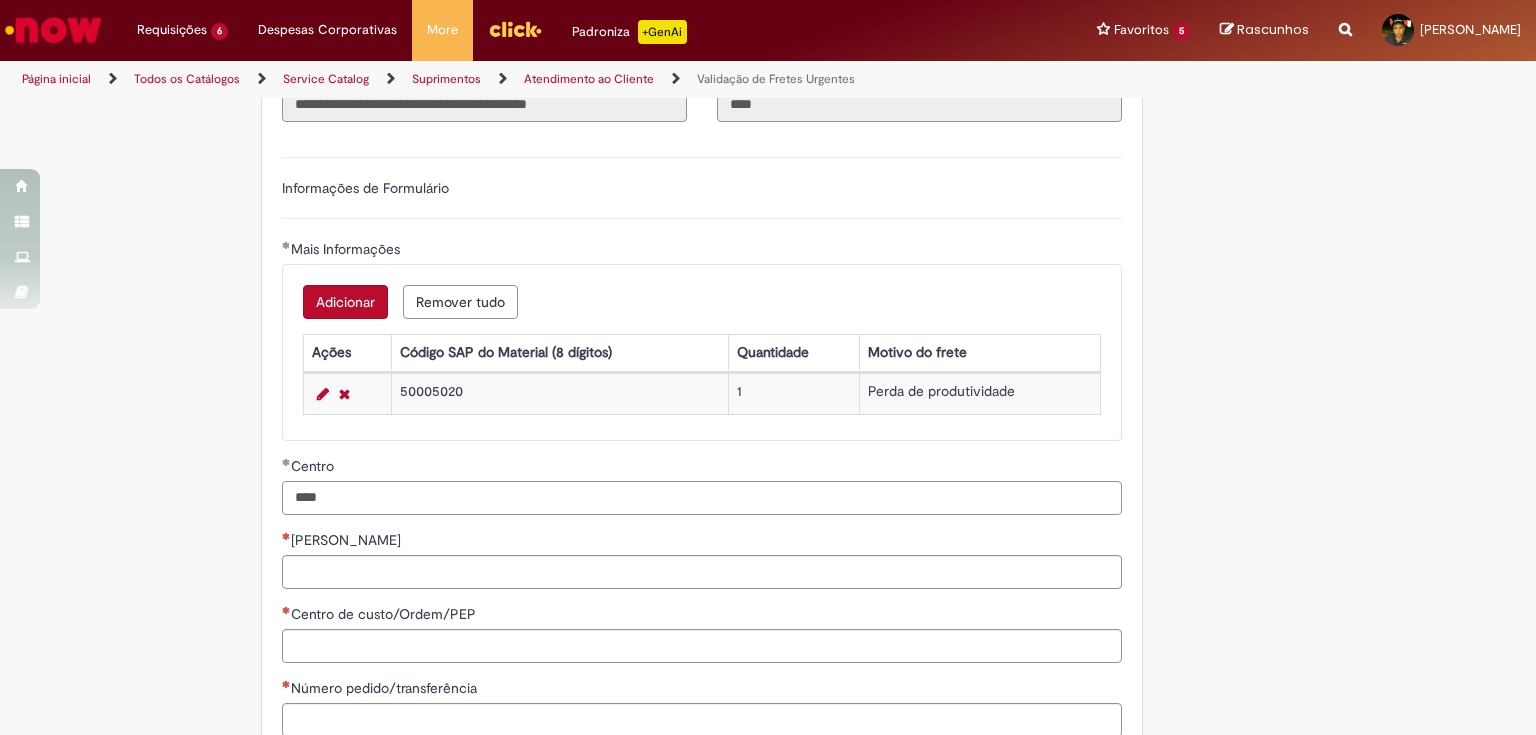 type on "****" 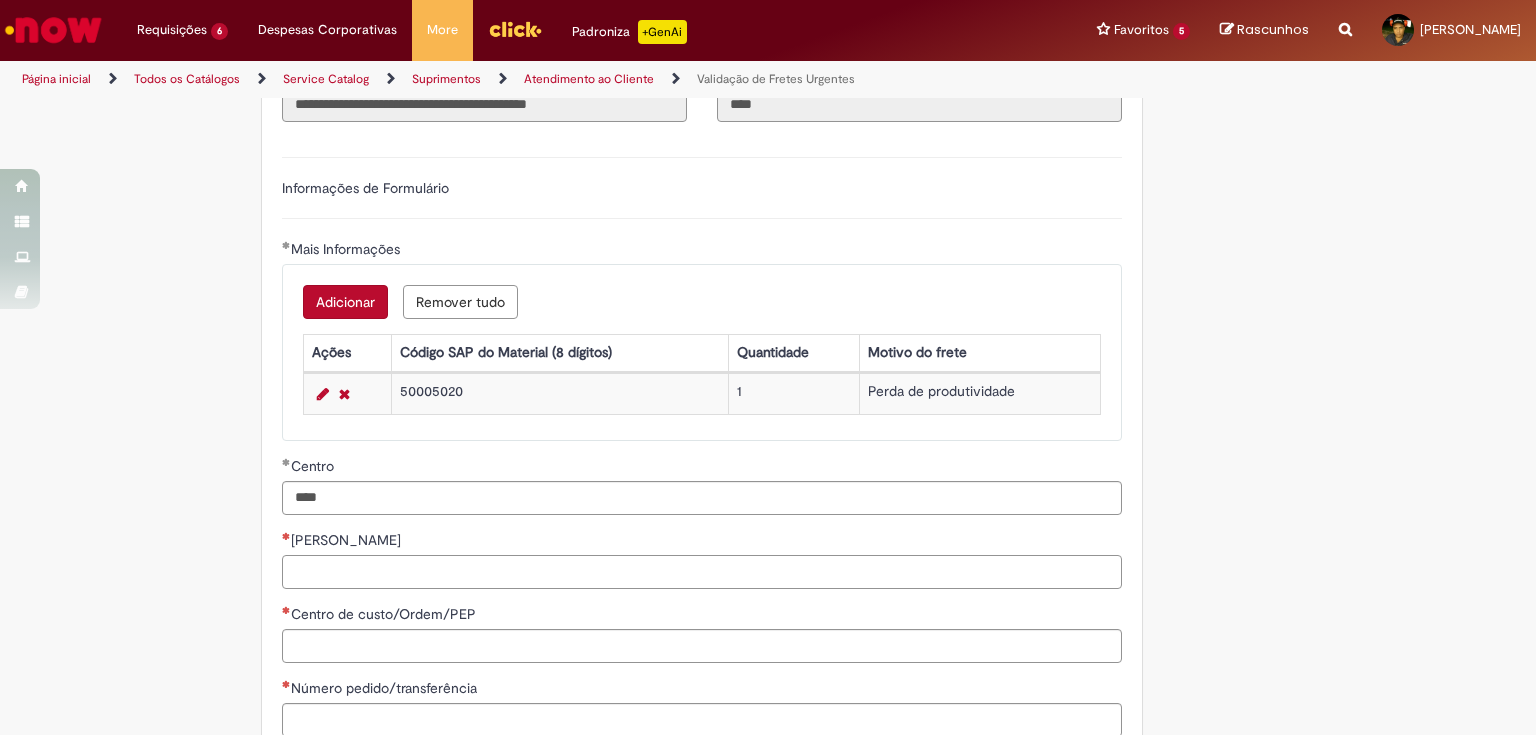 click on "[PERSON_NAME]" at bounding box center [702, 572] 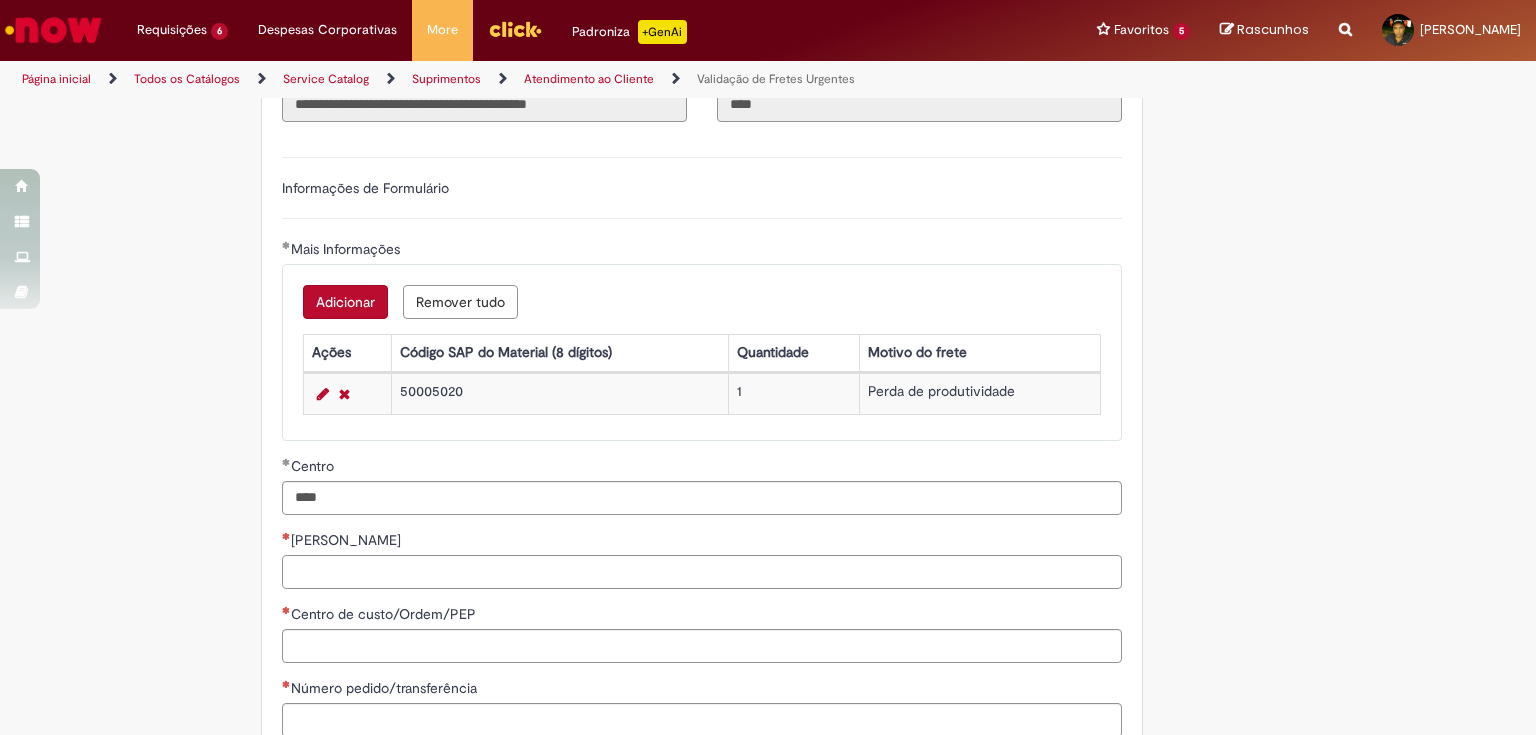 paste on "********" 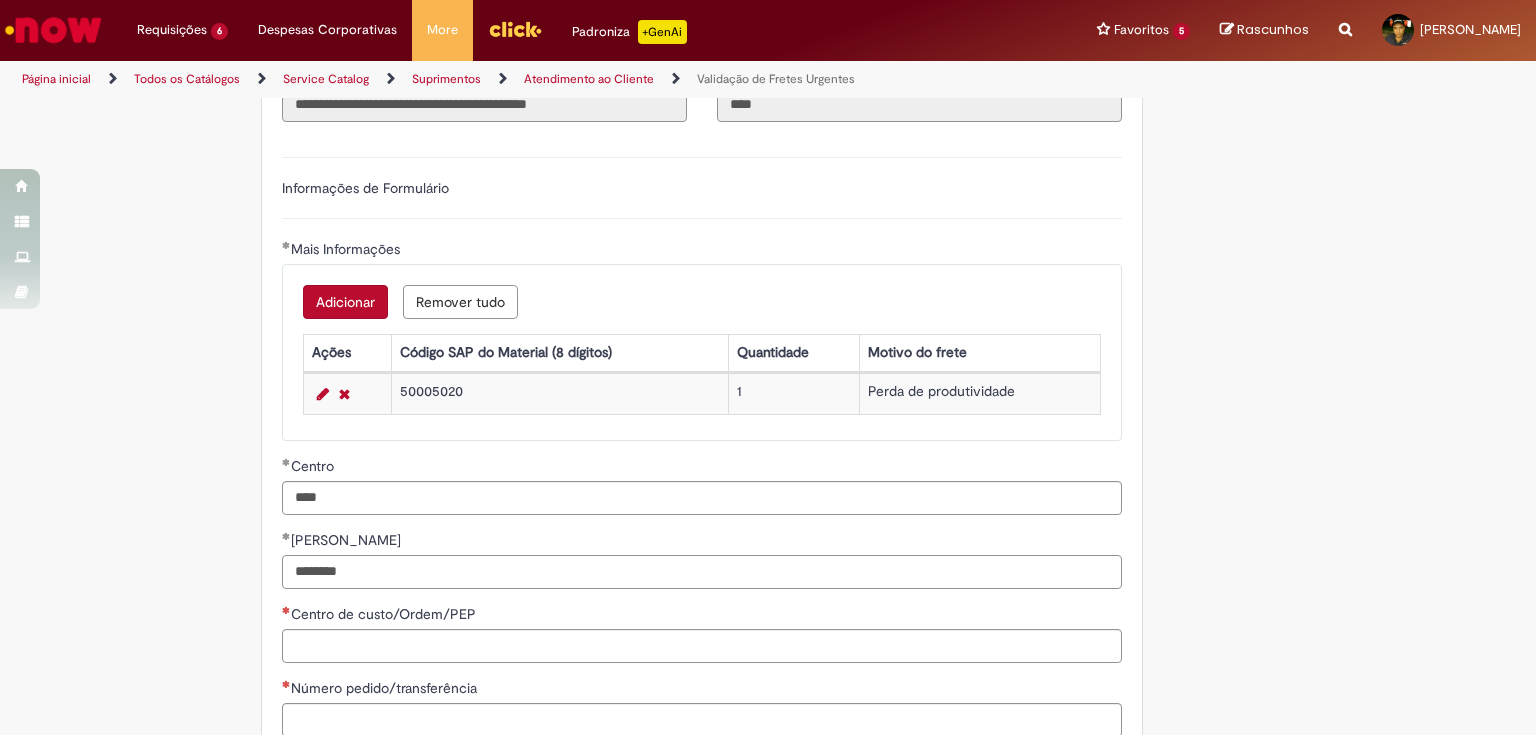 type on "********" 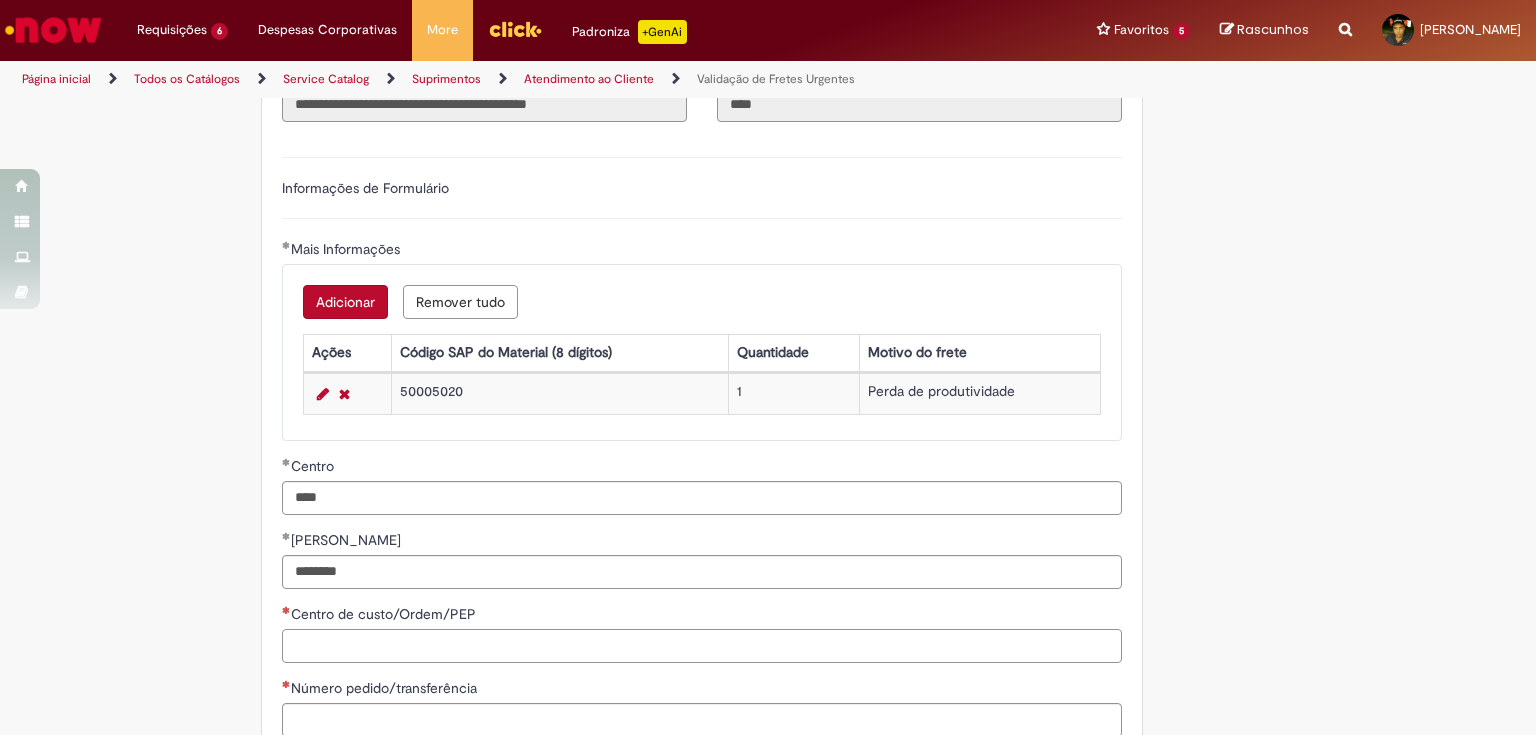 click on "Centro de custo/Ordem/PEP" at bounding box center [702, 646] 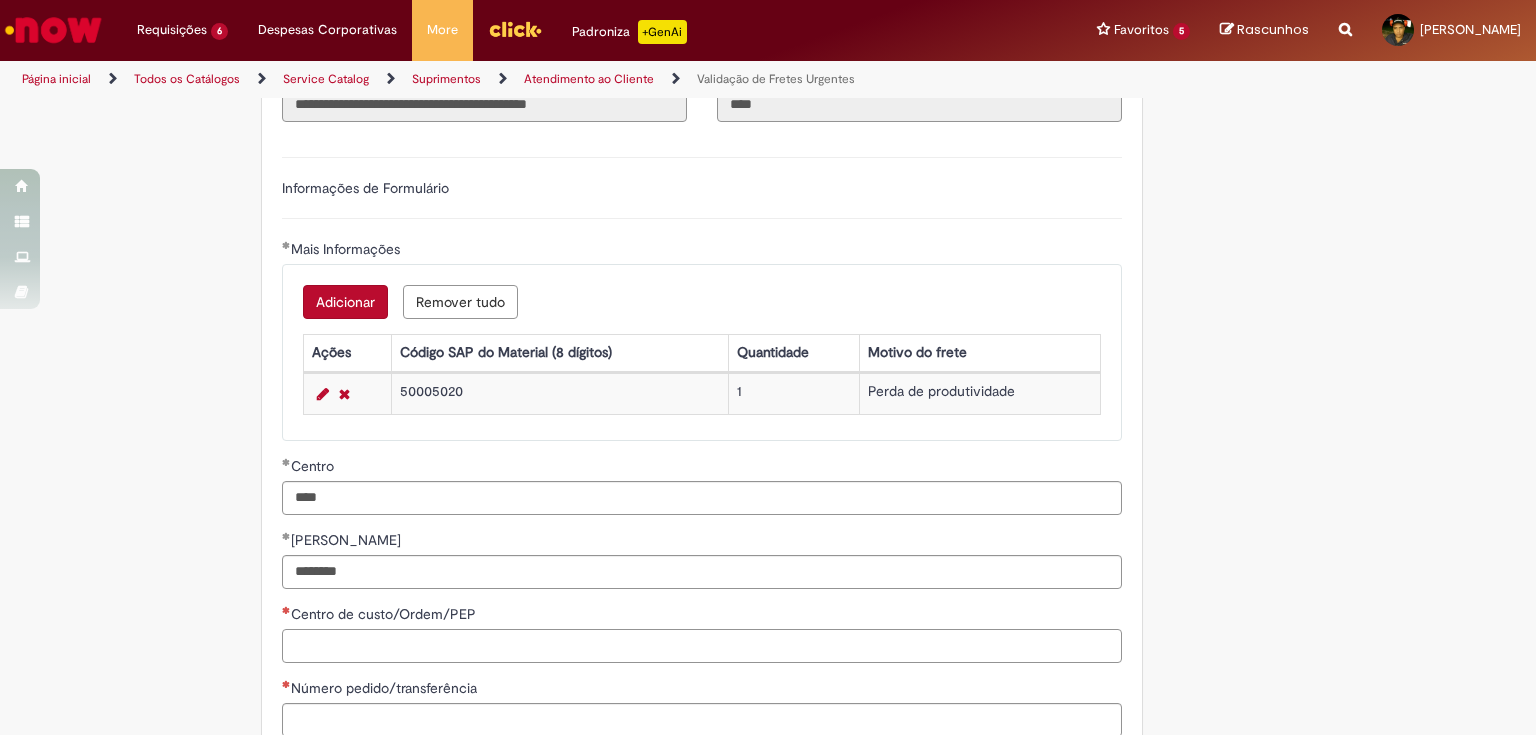 paste on "**********" 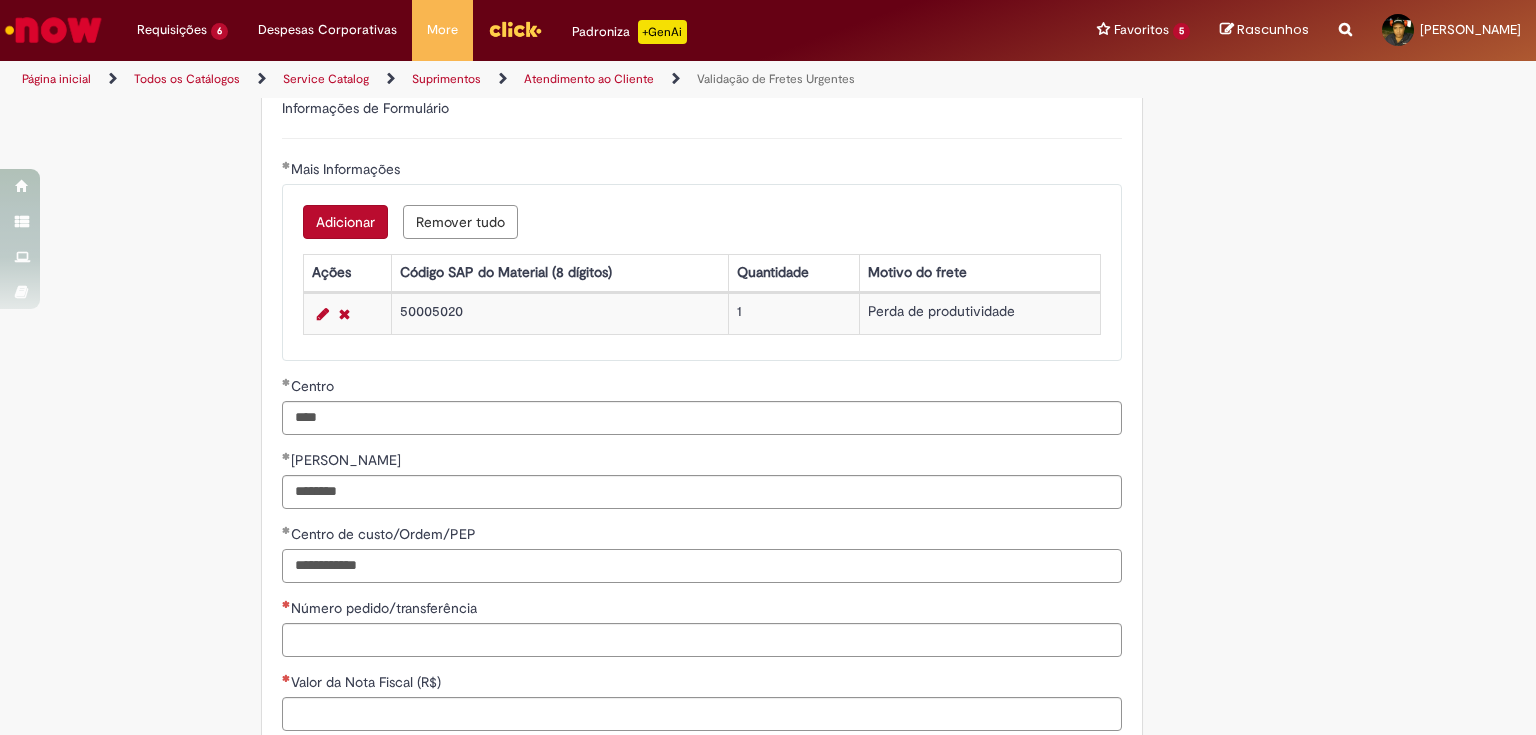 scroll, scrollTop: 800, scrollLeft: 0, axis: vertical 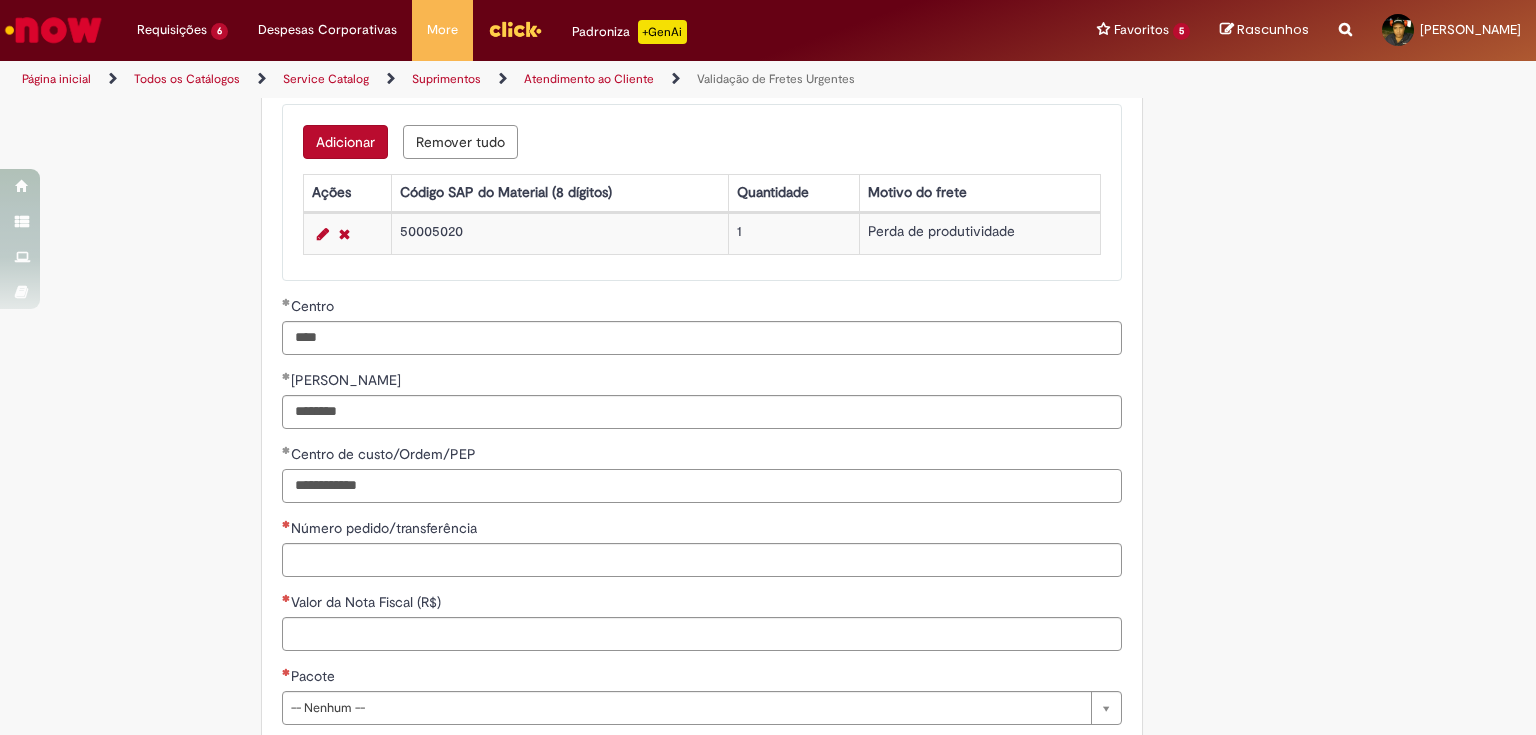 type on "**********" 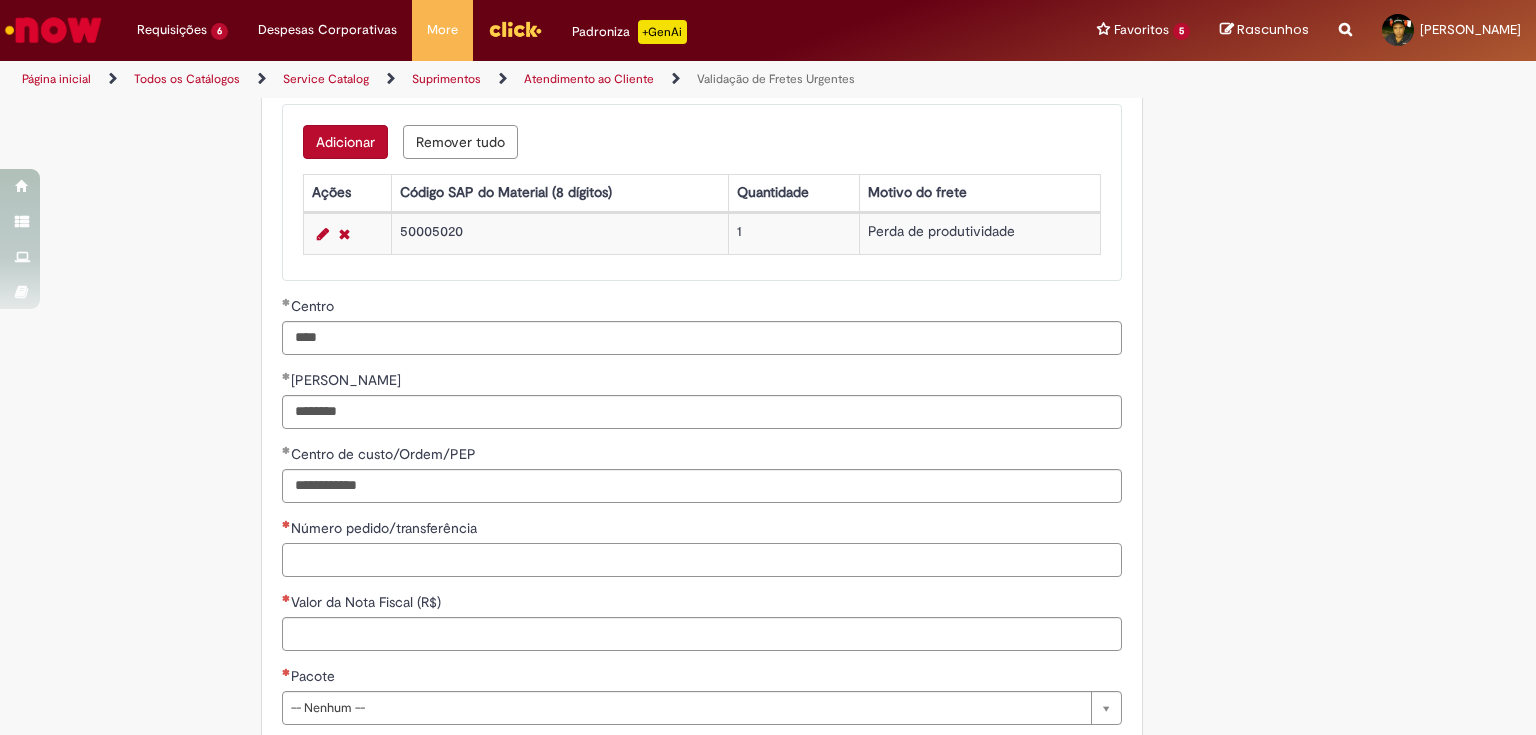 click on "Número pedido/transferência" at bounding box center [702, 560] 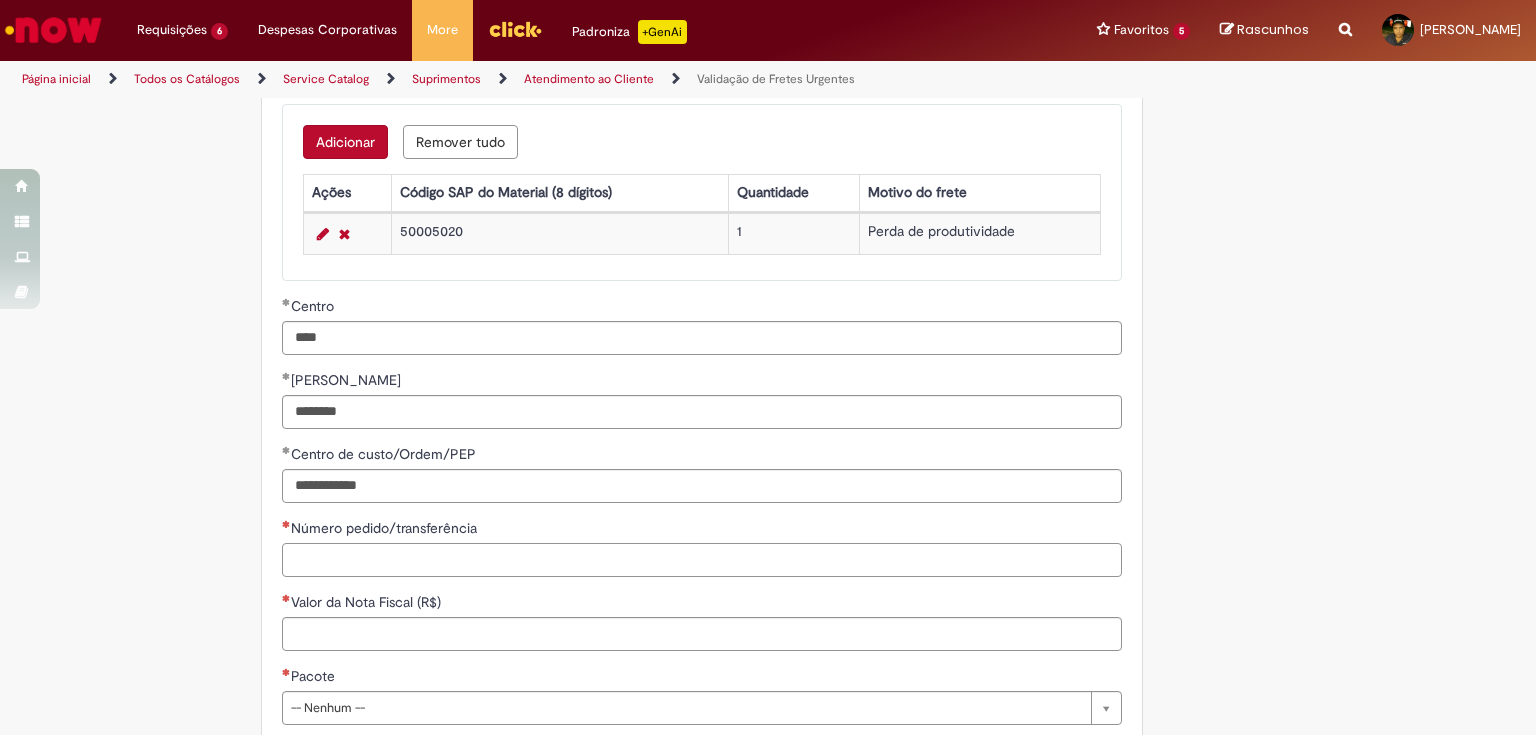 click on "Número pedido/transferência" at bounding box center [702, 560] 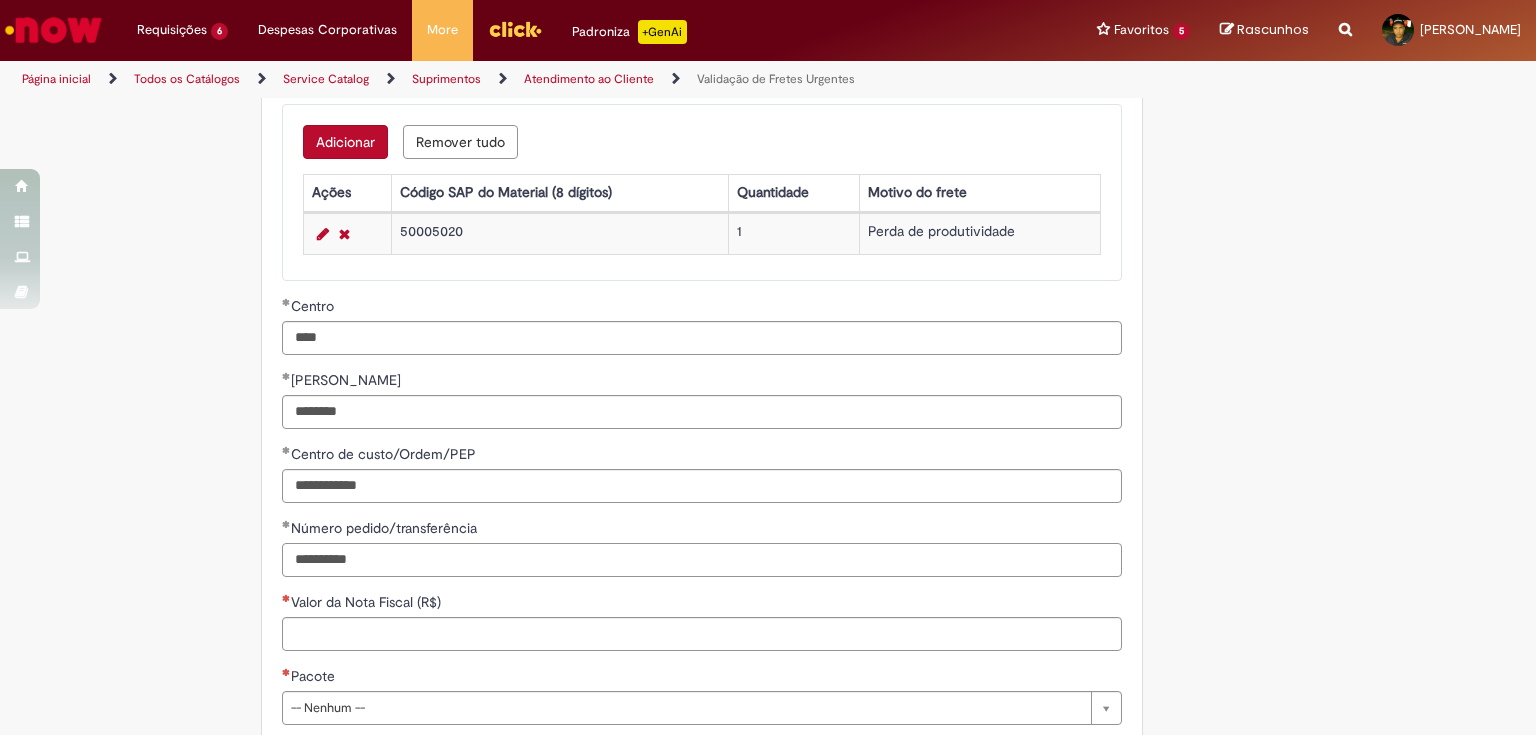 type on "**********" 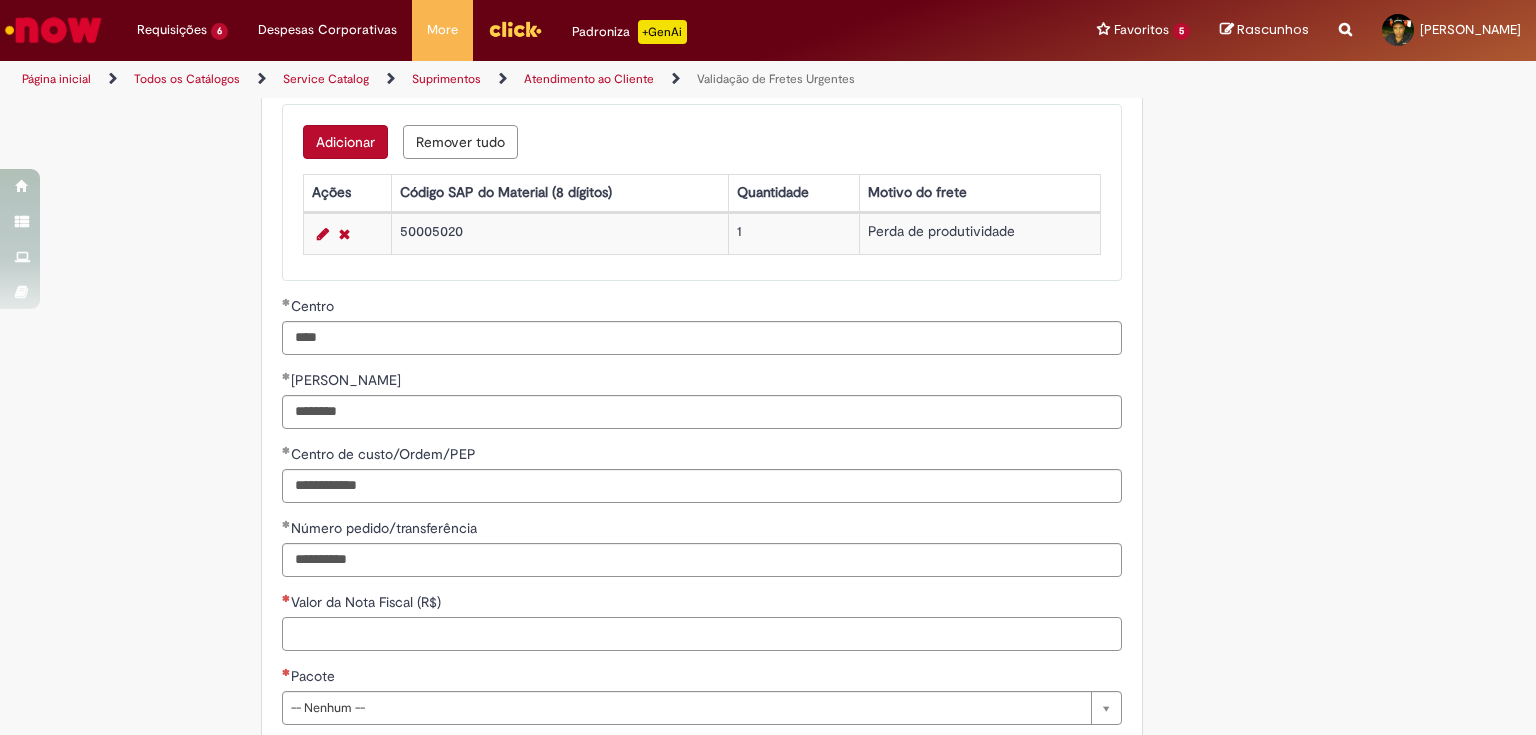 click on "Valor da Nota Fiscal (R$)" at bounding box center (702, 634) 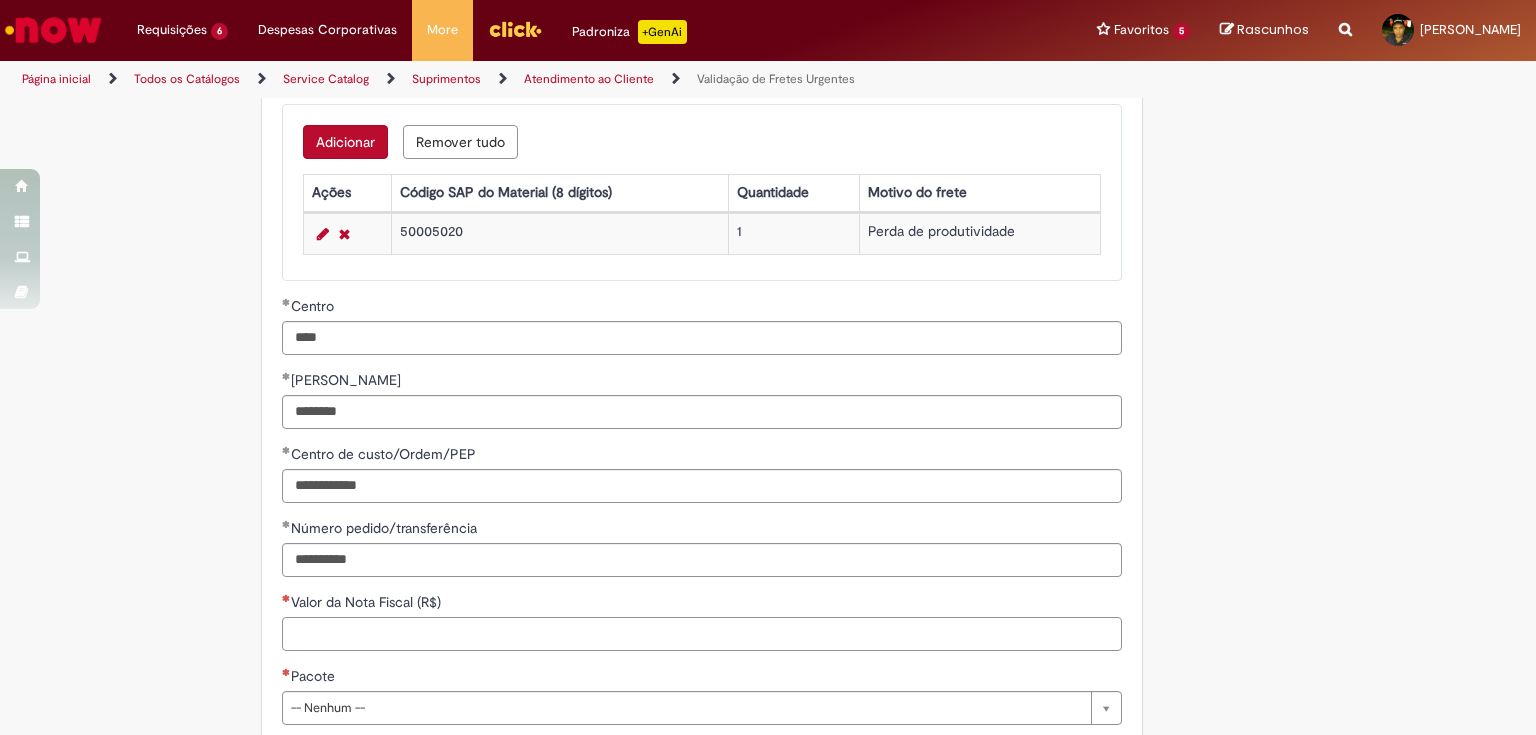 paste on "********" 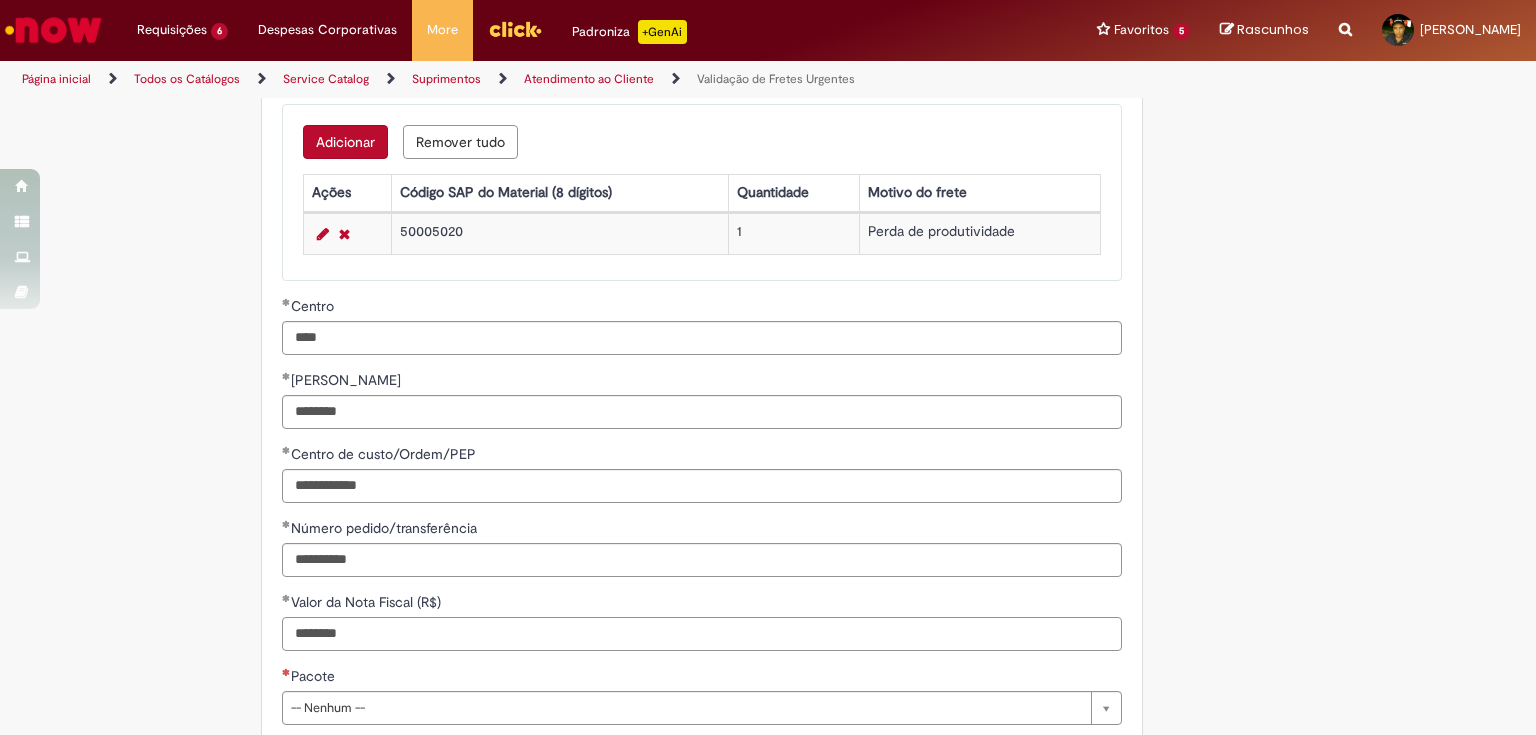 click on "********" at bounding box center [702, 634] 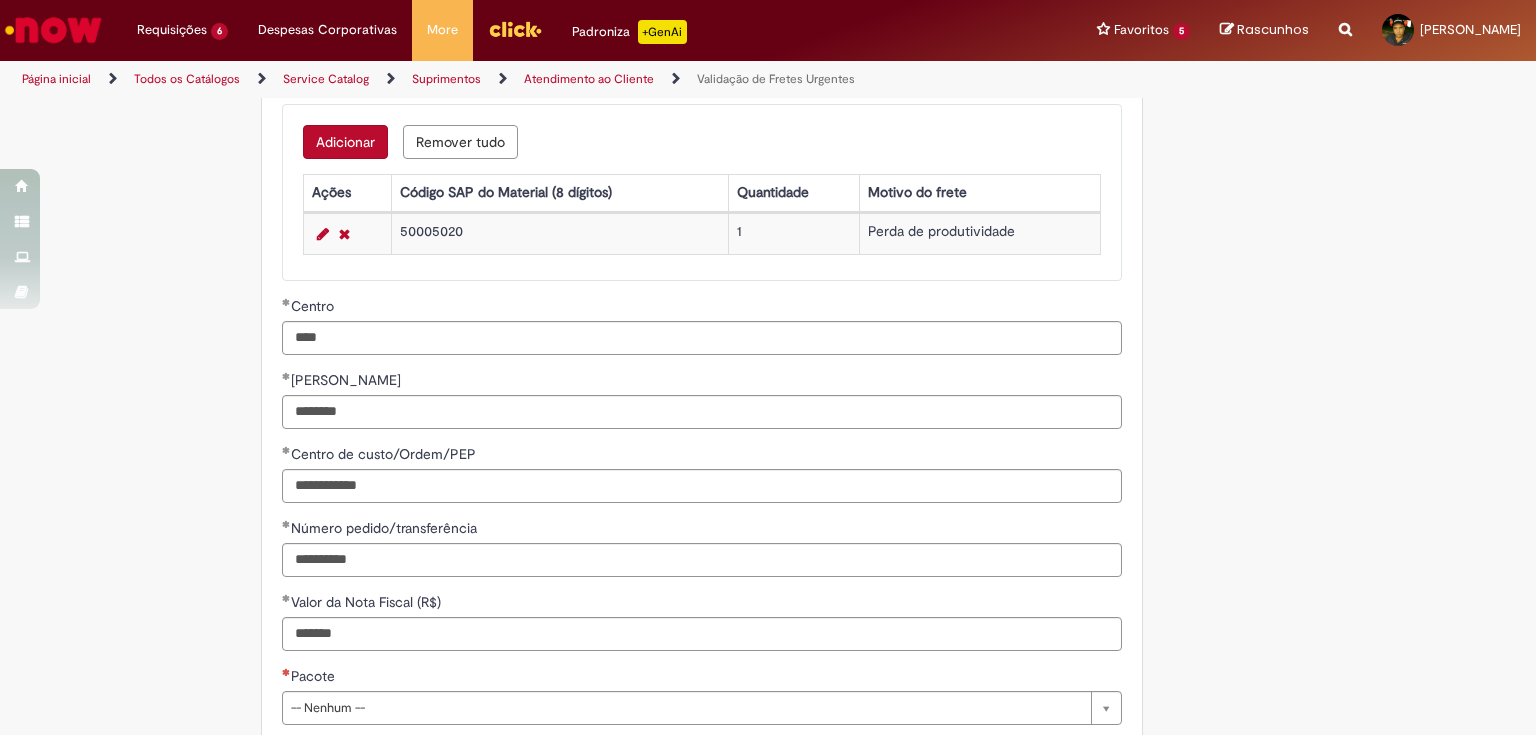 type on "**********" 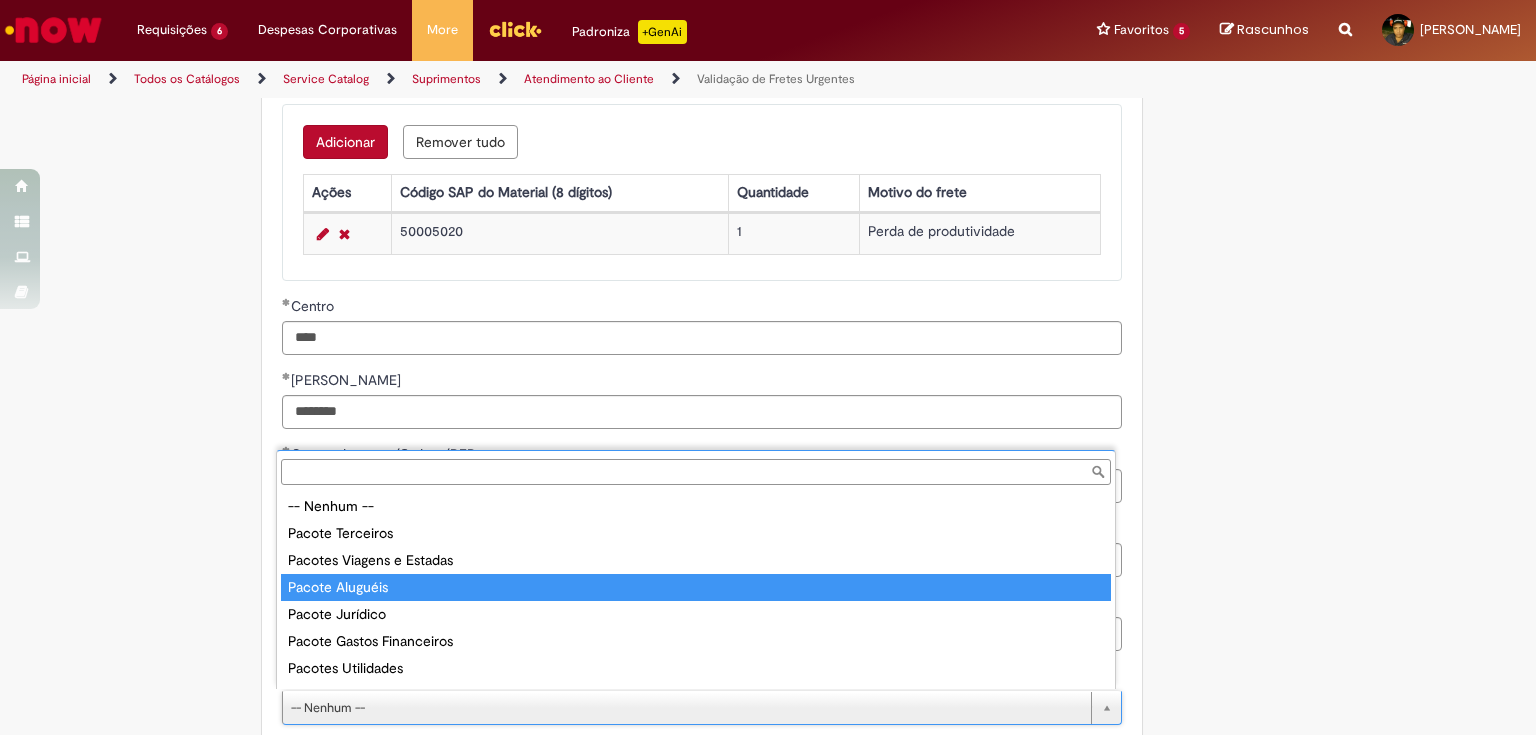 scroll, scrollTop: 80, scrollLeft: 0, axis: vertical 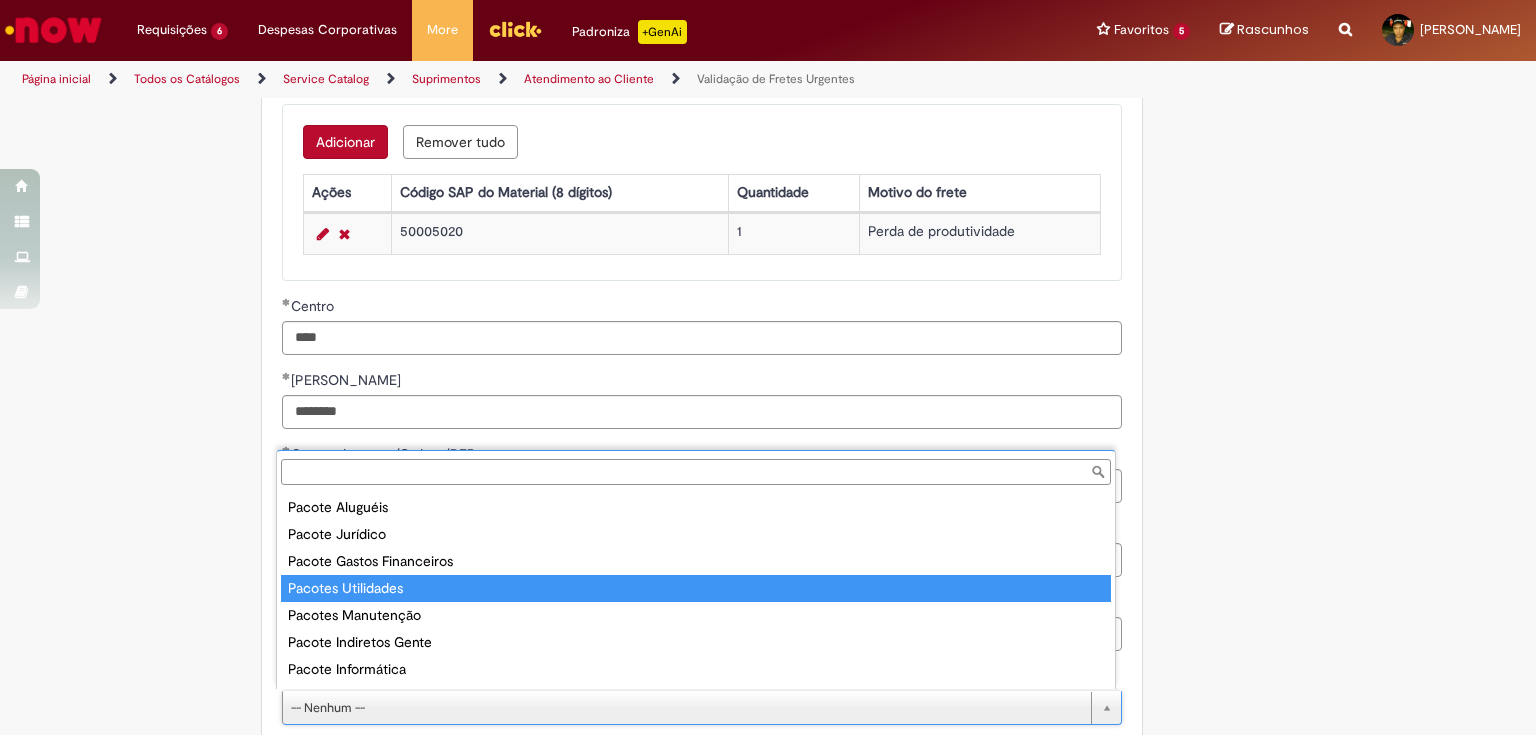 type on "**********" 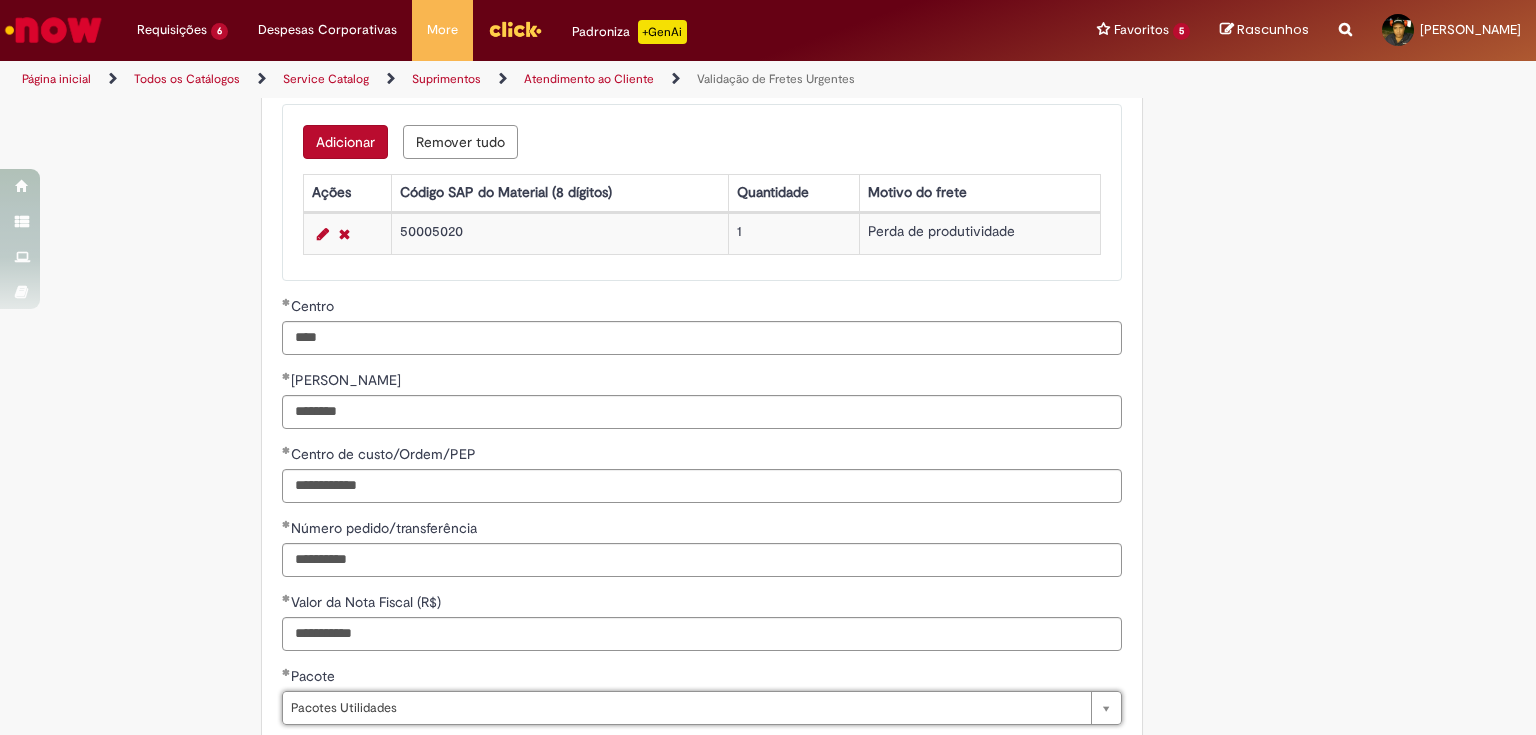 click on "**********" at bounding box center [768, 402] 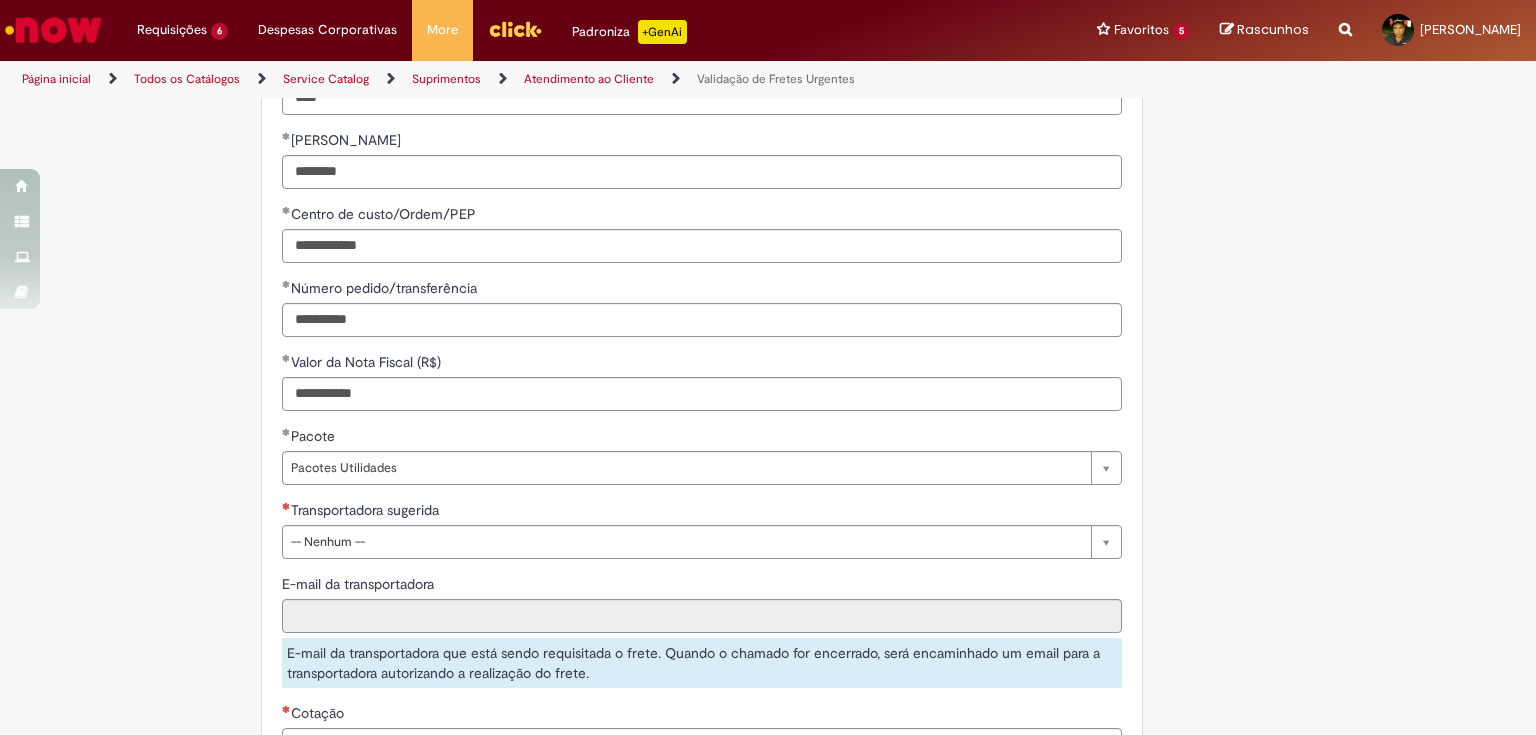 scroll, scrollTop: 1200, scrollLeft: 0, axis: vertical 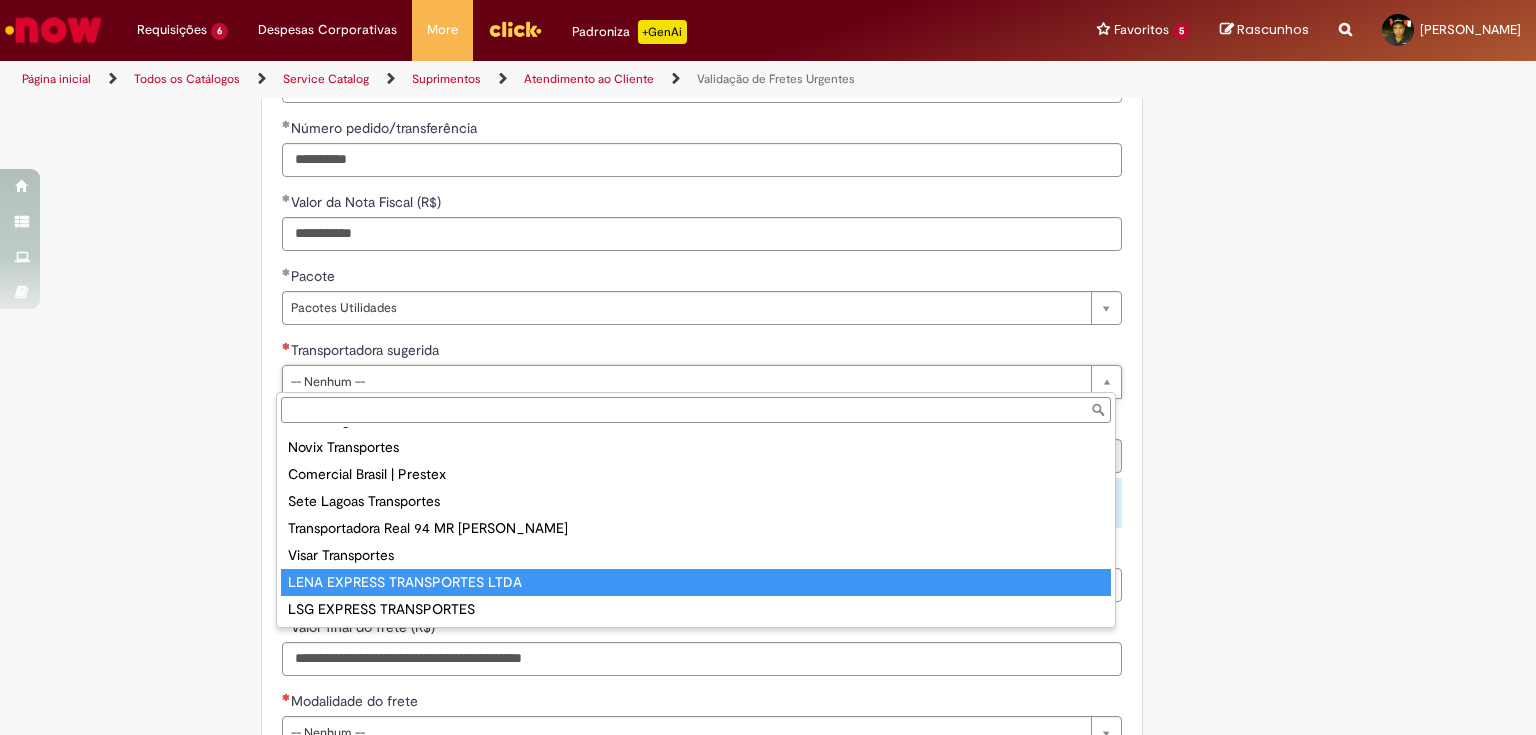 type on "**********" 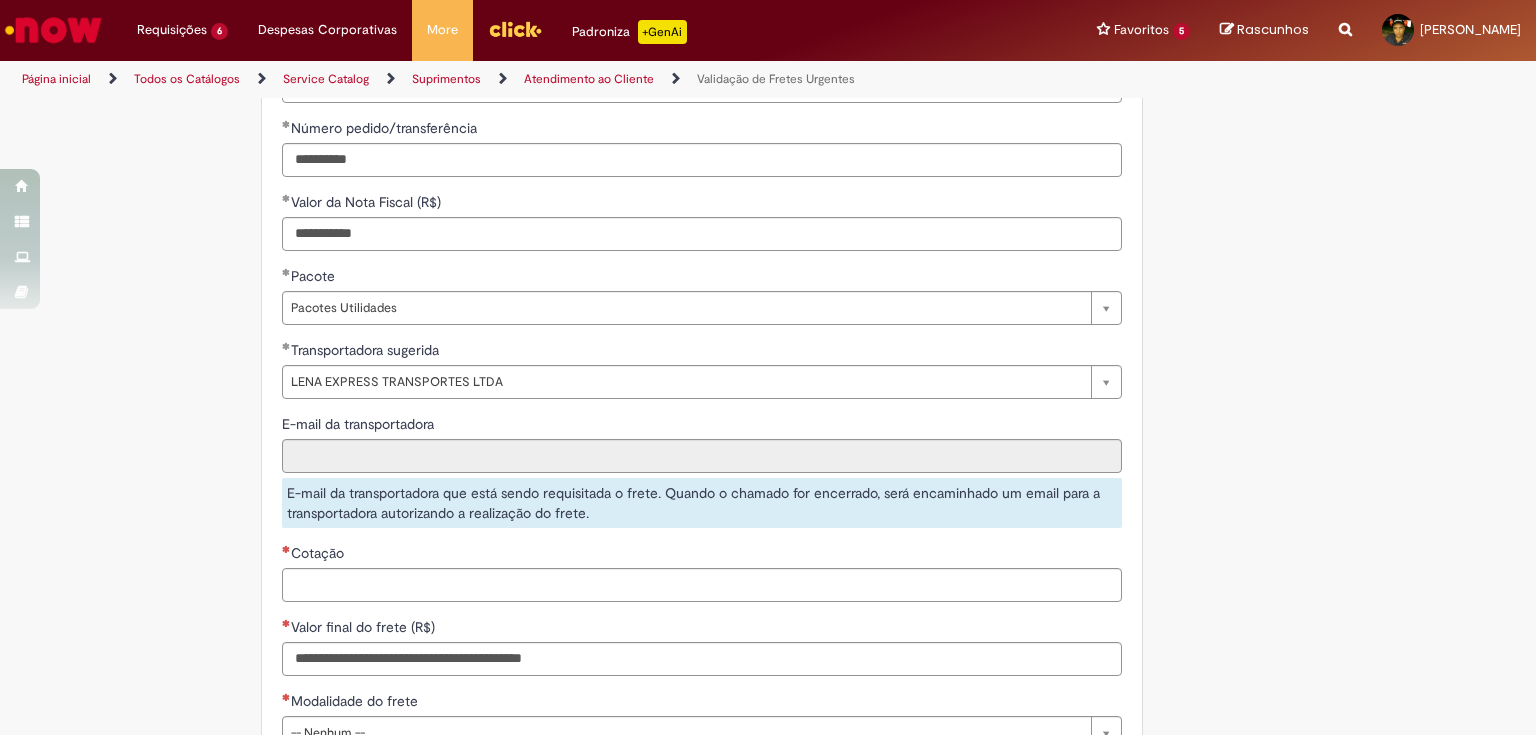 click on "**********" at bounding box center [768, 2] 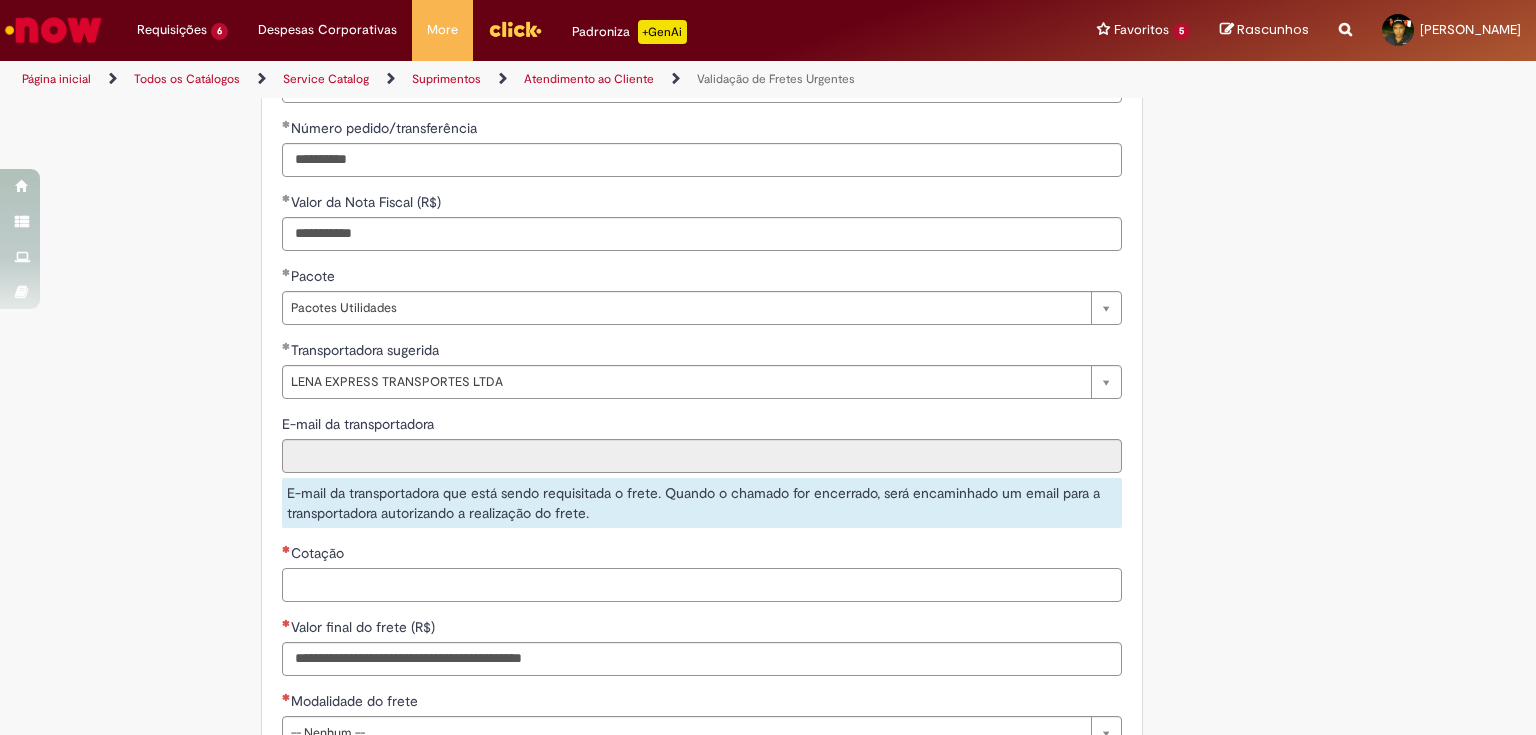 click on "Cotação" at bounding box center (702, 585) 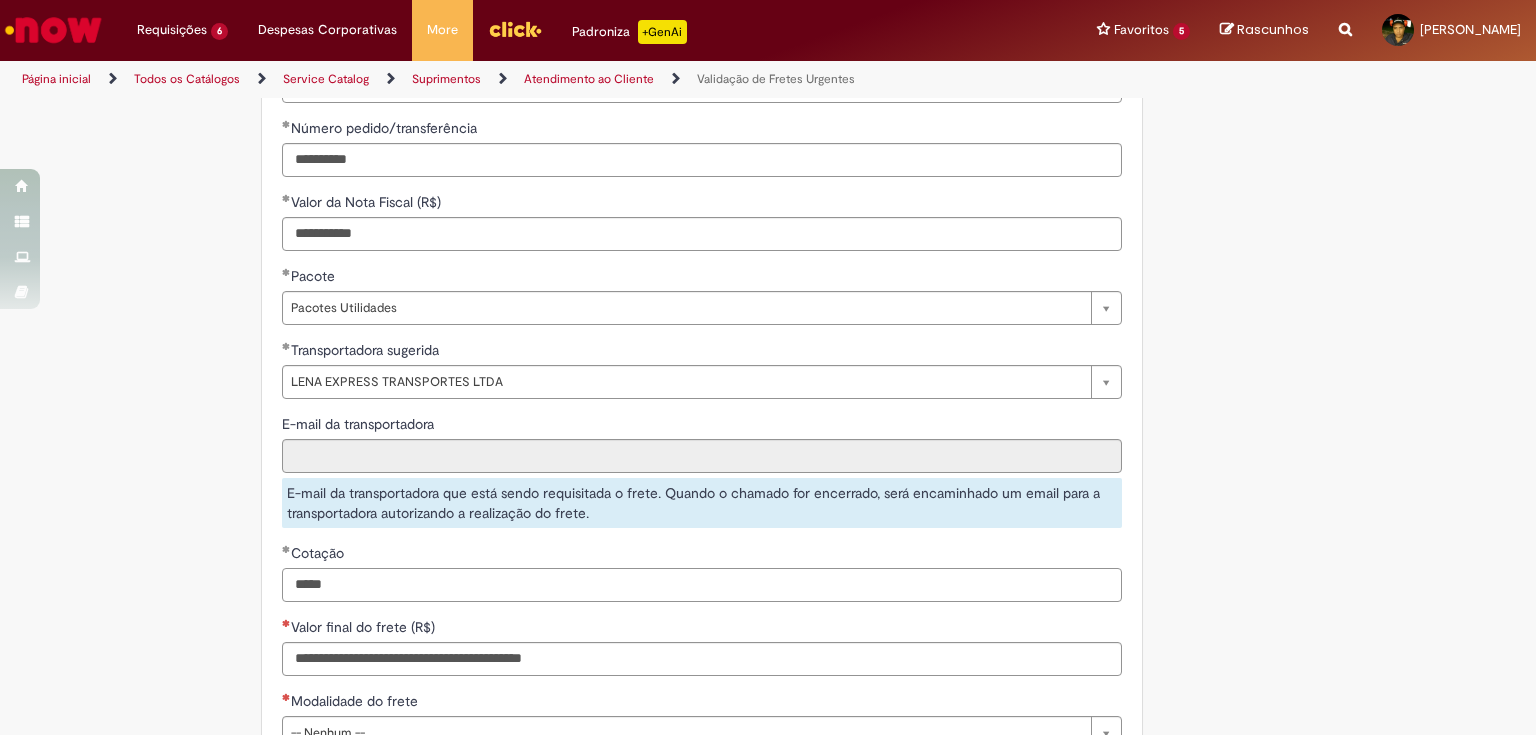 type on "*****" 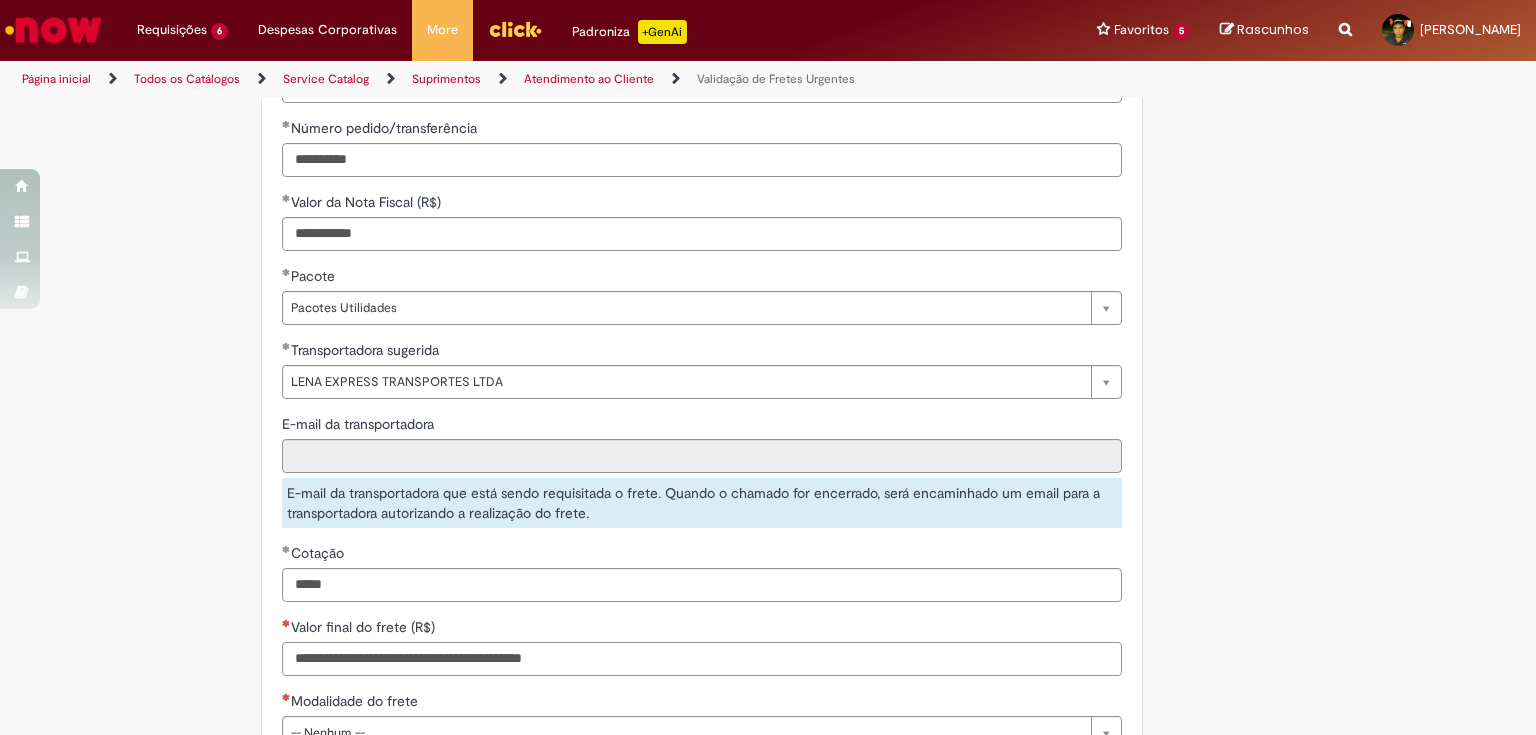 click on "Valor final do frete (R$)" at bounding box center (702, 659) 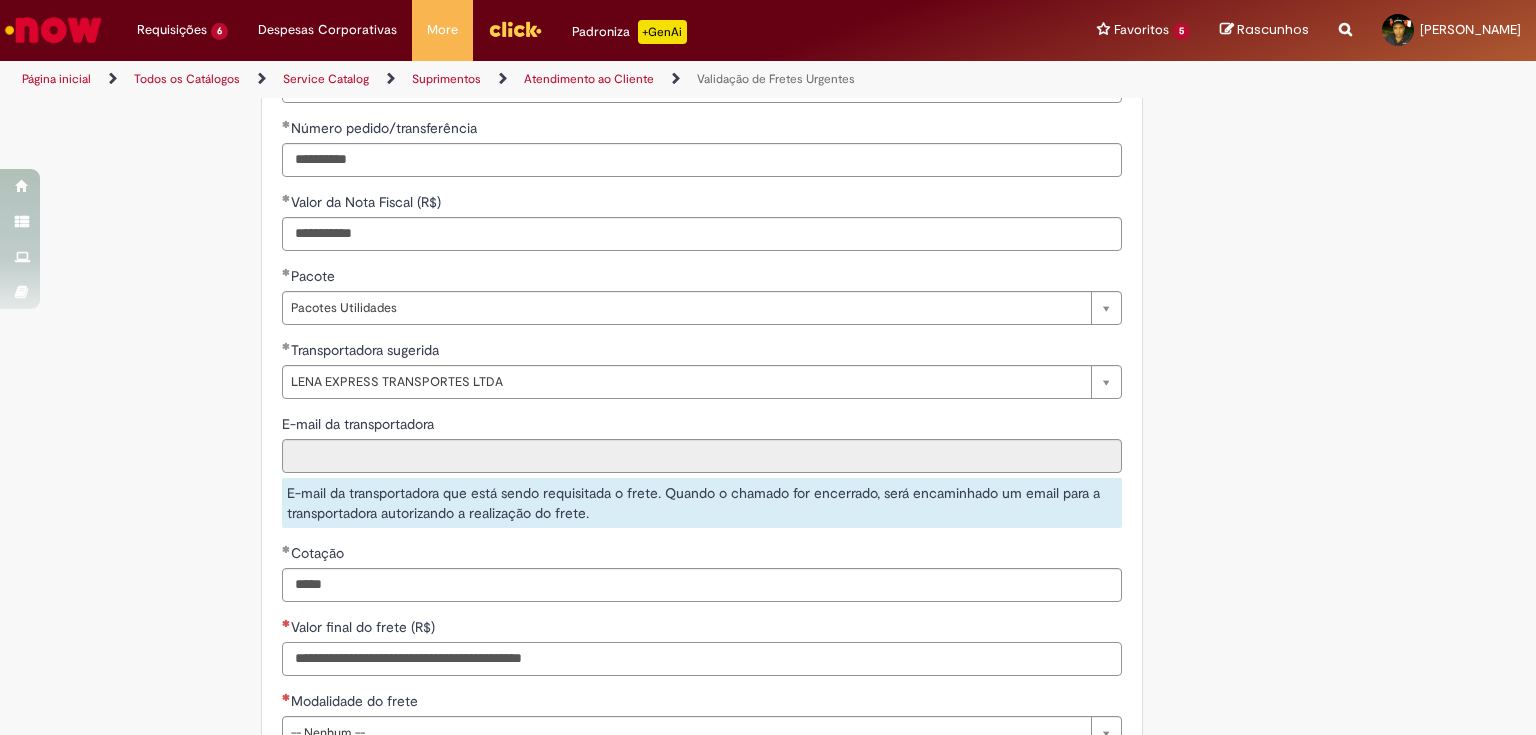 paste on "******" 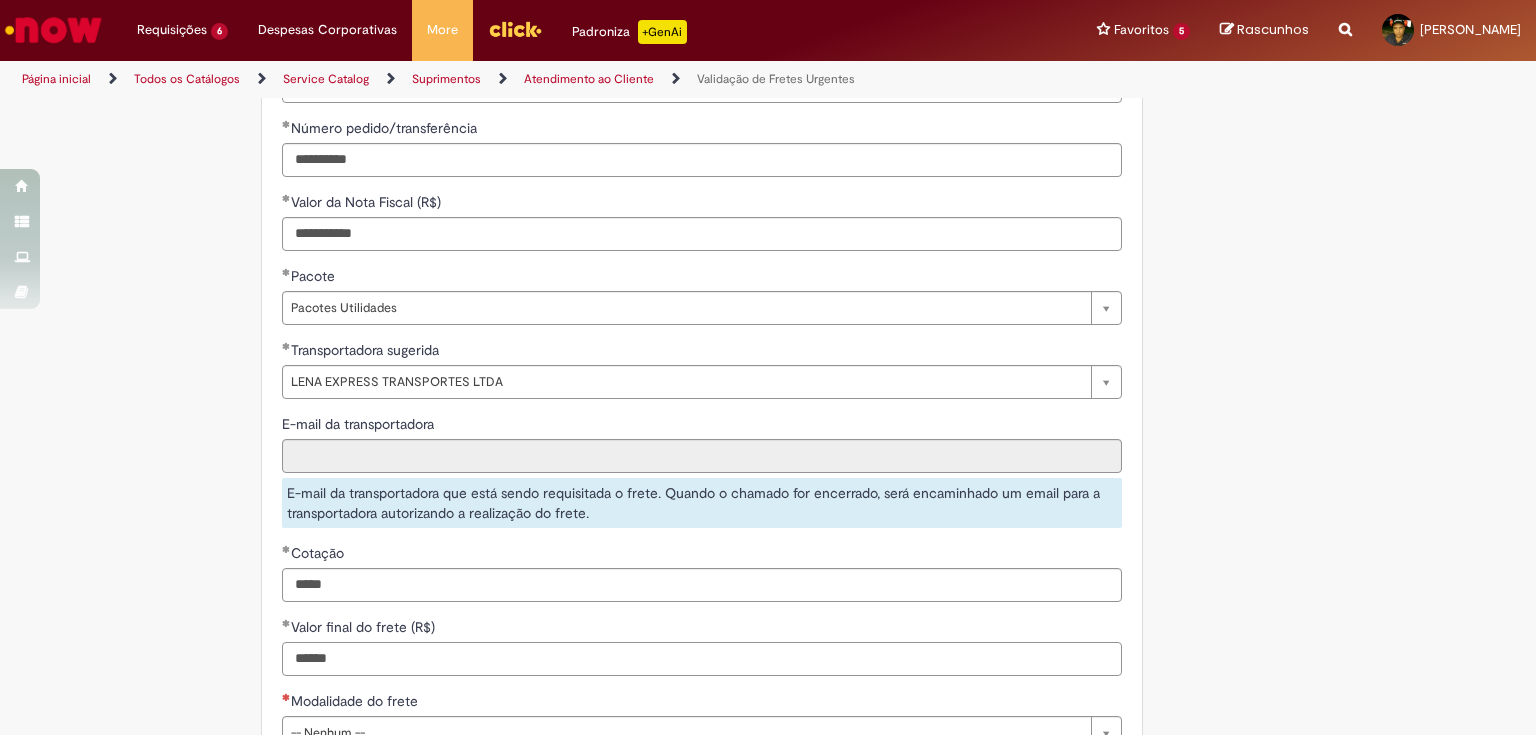 scroll, scrollTop: 1360, scrollLeft: 0, axis: vertical 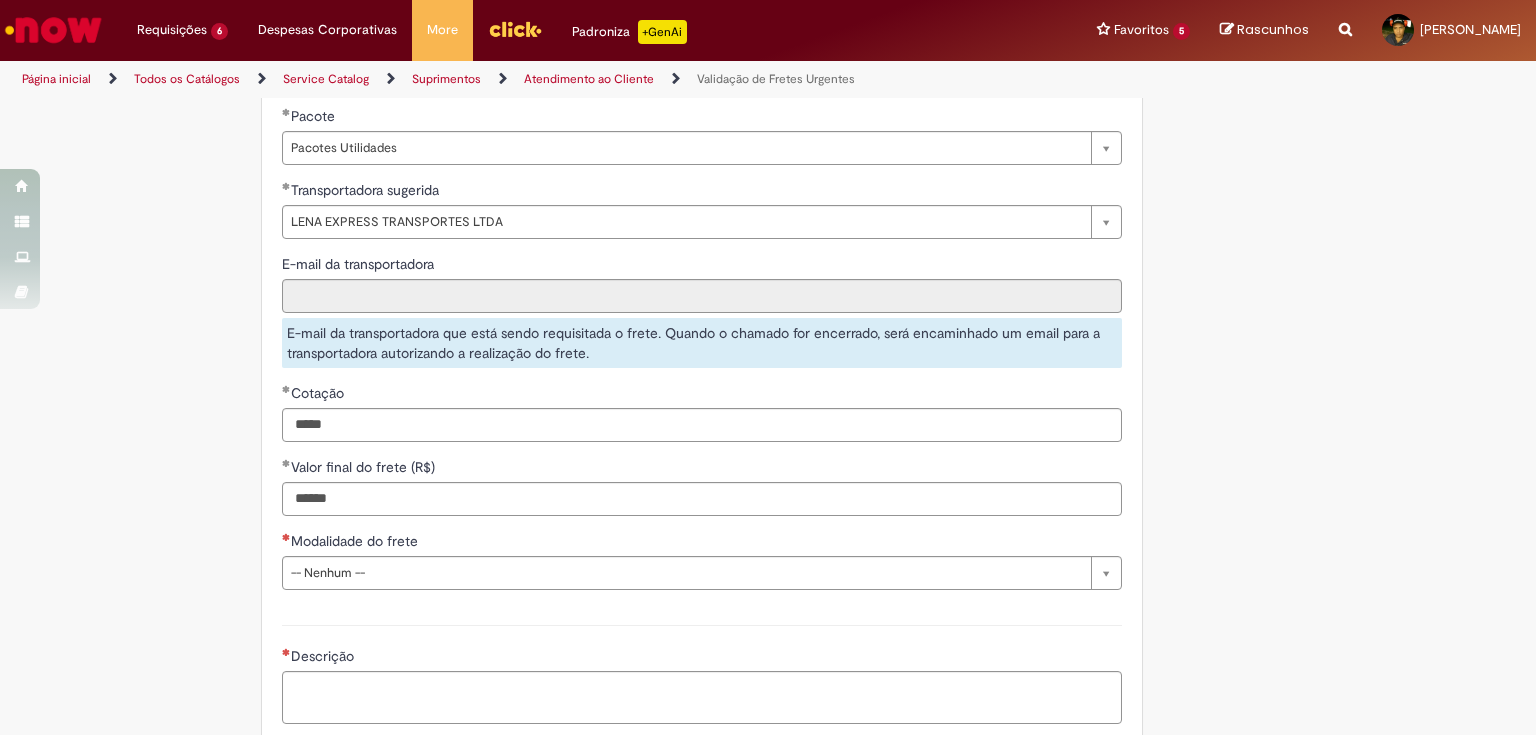 type on "*********" 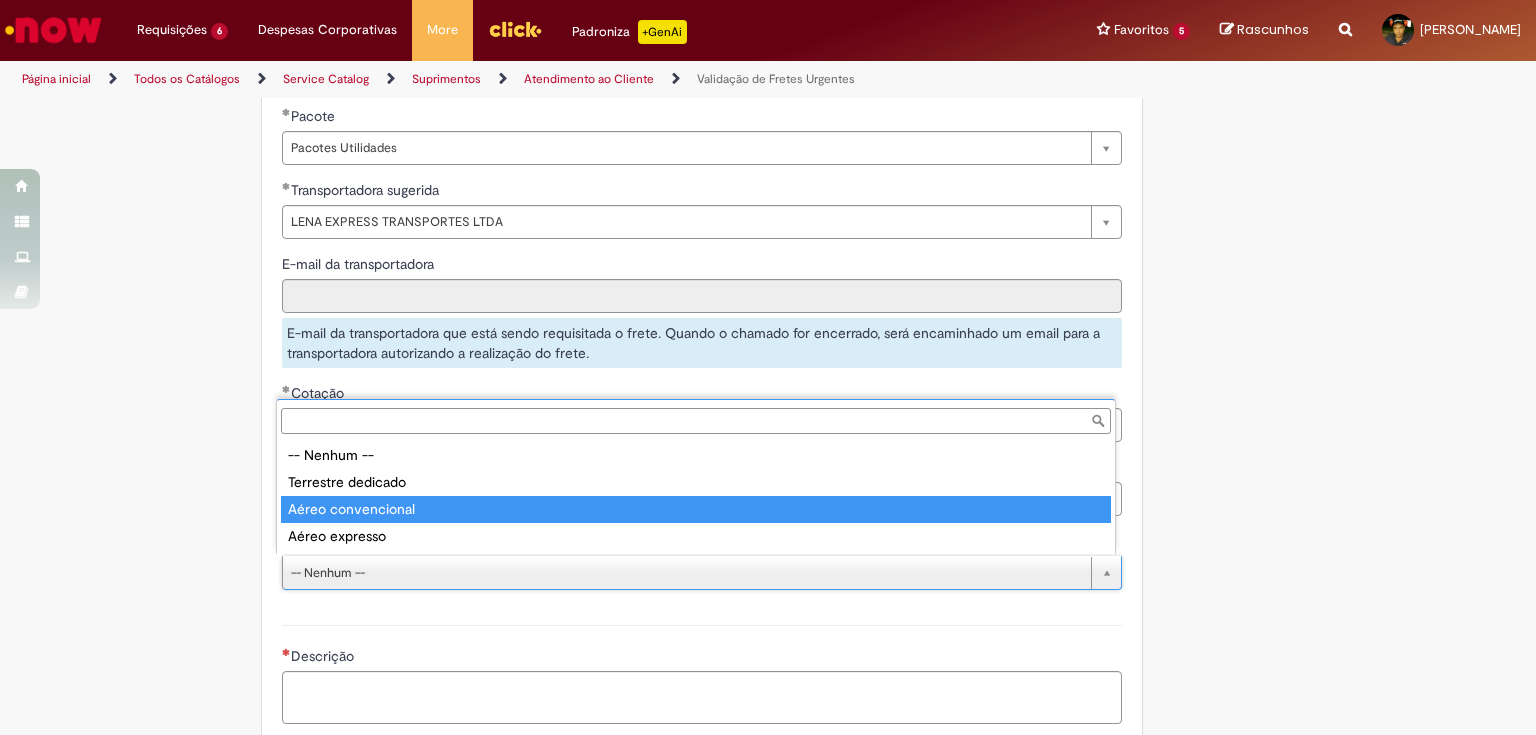 type on "**********" 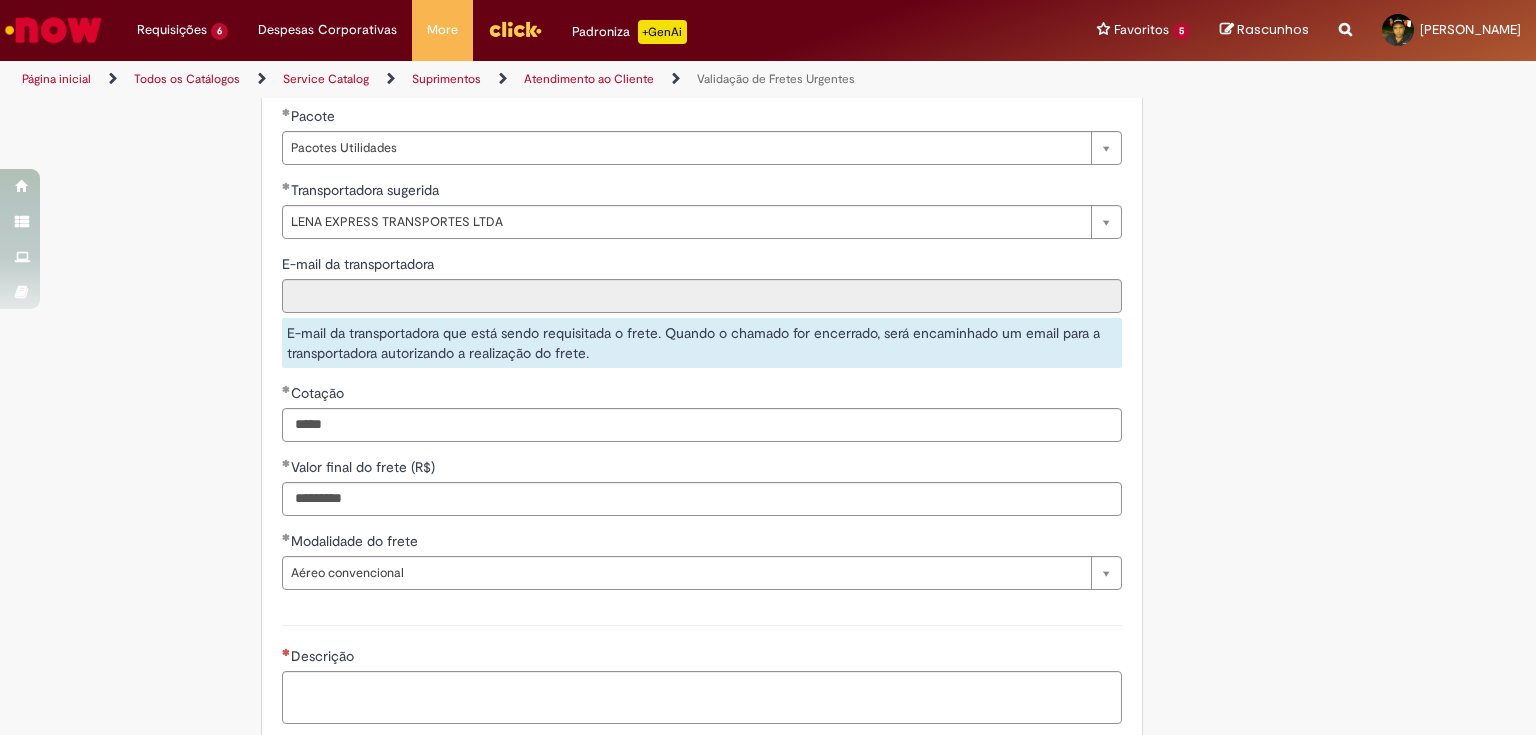 click on "Tire dúvidas com LupiAssist    +GenAI
Oi! Eu sou LupiAssist, uma Inteligência Artificial Generativa em constante aprendizado   Meu conteúdo é monitorado para trazer uma melhor experiência
Dúvidas comuns:
Só mais um instante, estou consultando nossas bases de conhecimento  e escrevendo a melhor resposta pra você!
Title
Lorem ipsum dolor sit amet    Fazer uma nova pergunta
Gerei esta resposta utilizando IA Generativa em conjunto com os nossos padrões. Em caso de divergência, os documentos oficiais prevalecerão.
Saiba mais em:
Ou ligue para:
E aí, te ajudei?
Sim, obrigado!" at bounding box center [768, -157] 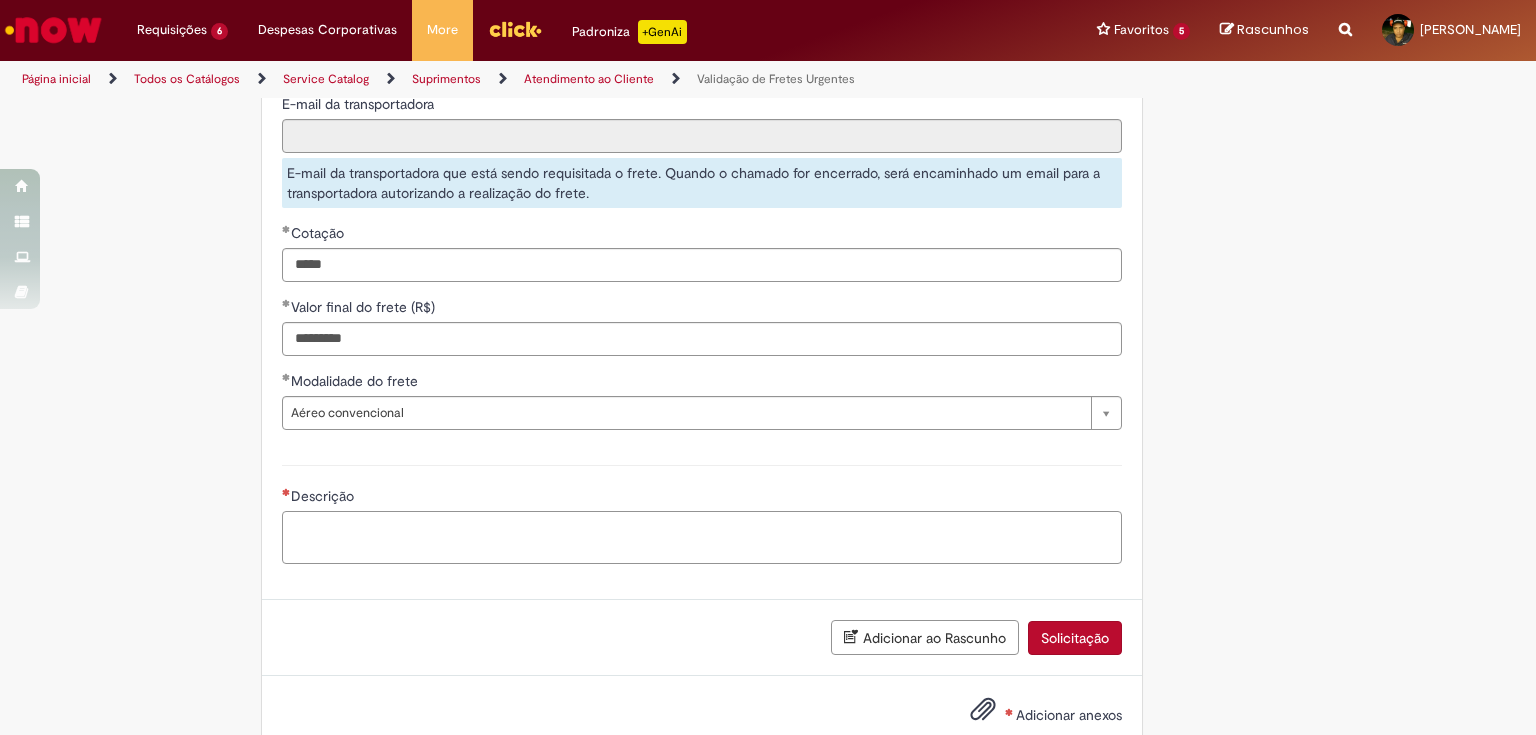 click on "Descrição" at bounding box center [702, 538] 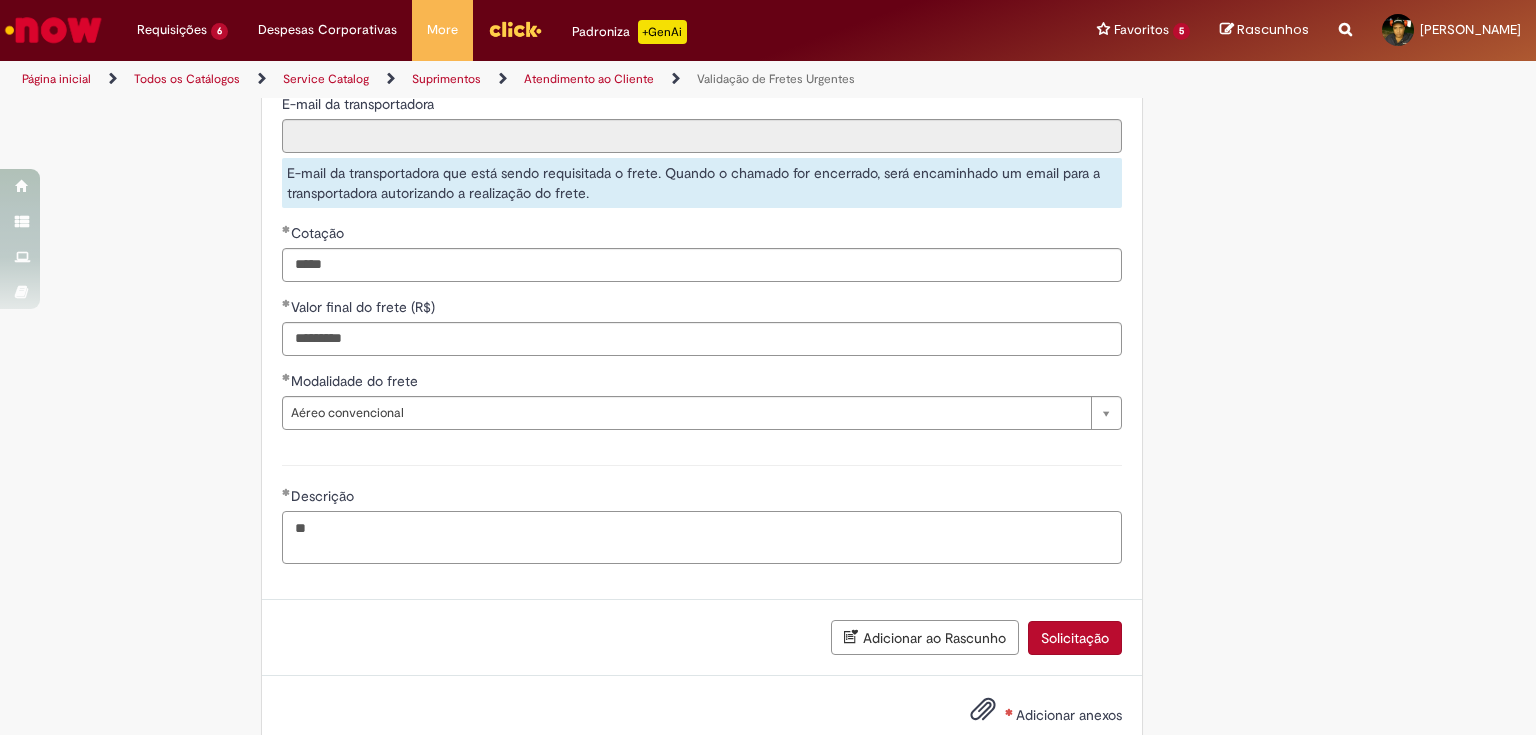 type on "*" 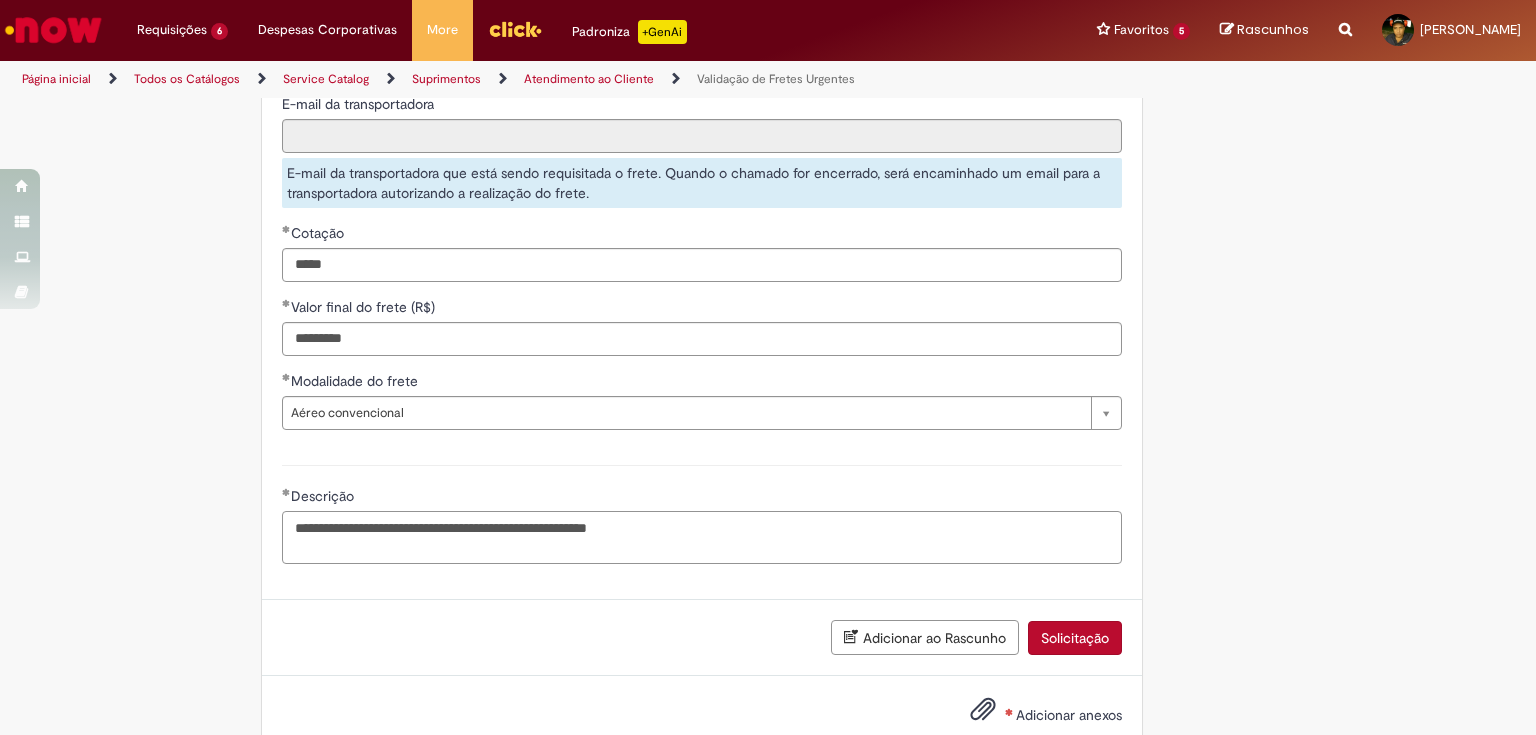scroll, scrollTop: 1565, scrollLeft: 0, axis: vertical 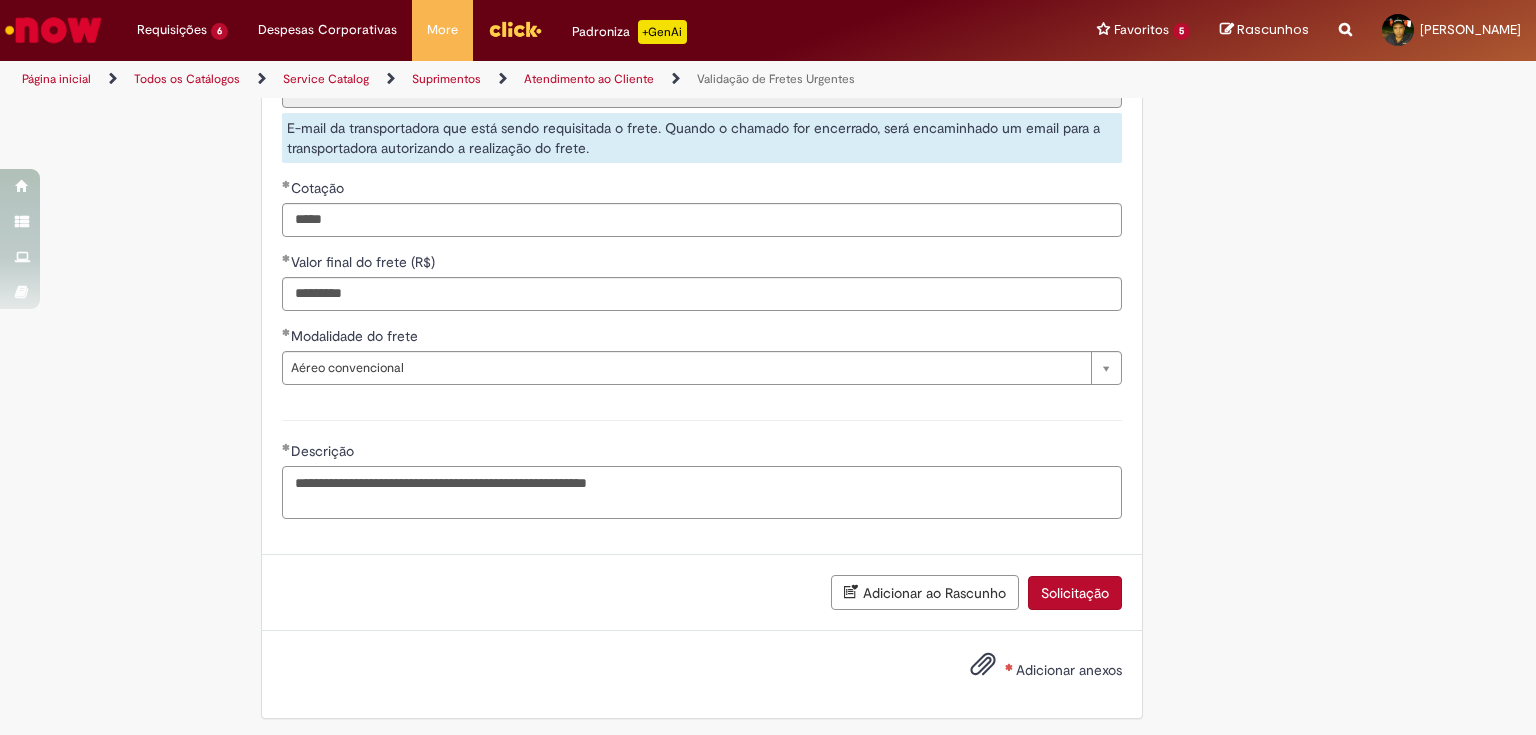 type on "**********" 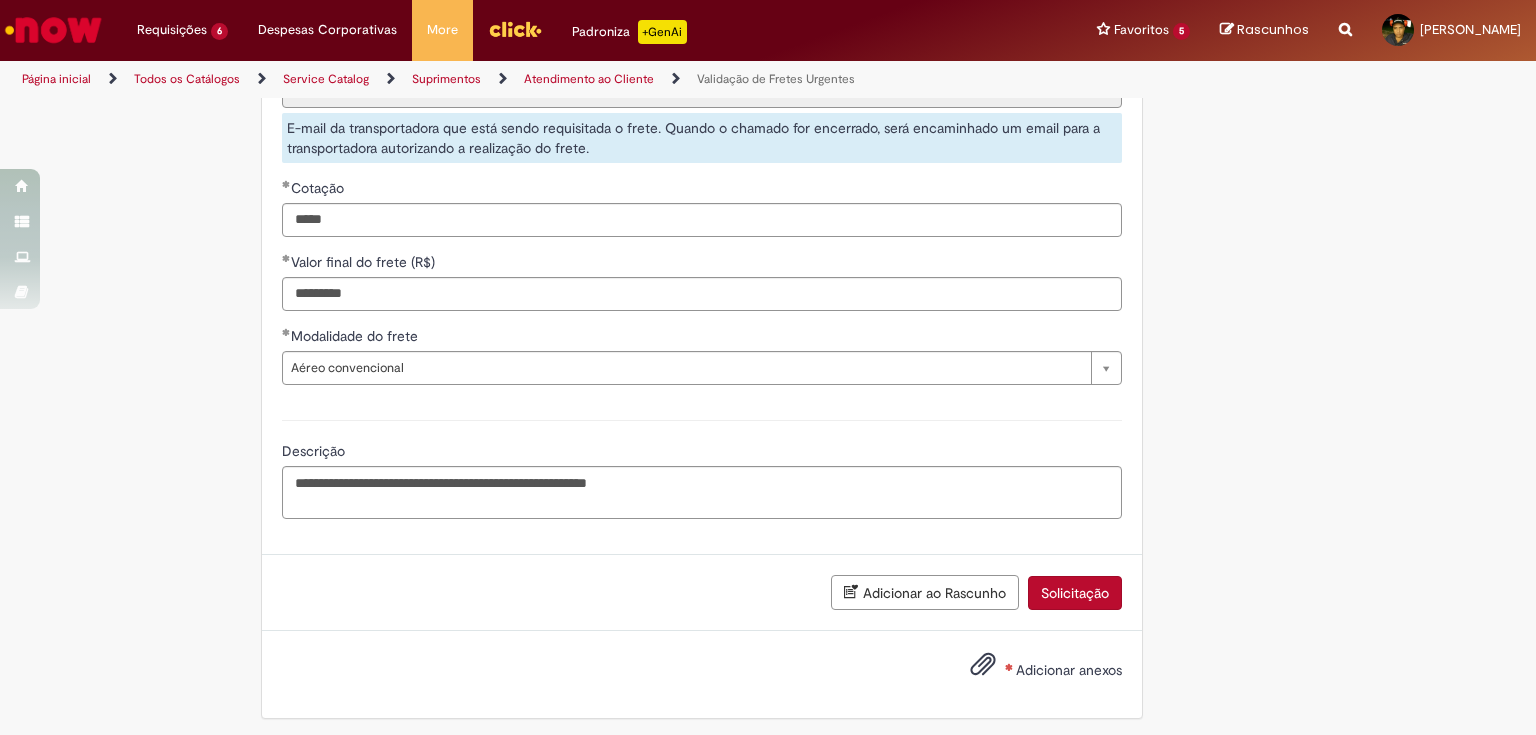 click on "Adicionar anexos" at bounding box center [1069, 670] 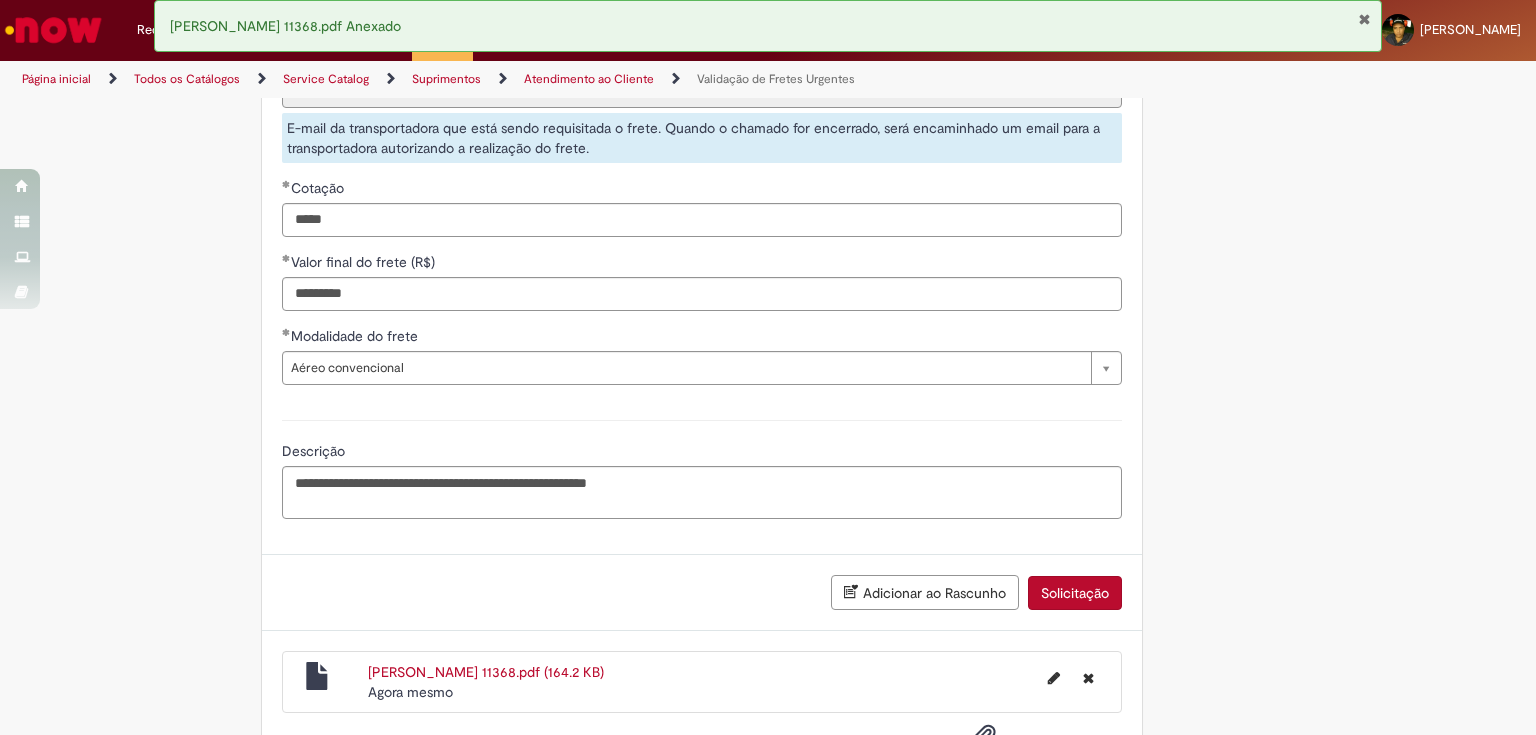 scroll, scrollTop: 1637, scrollLeft: 0, axis: vertical 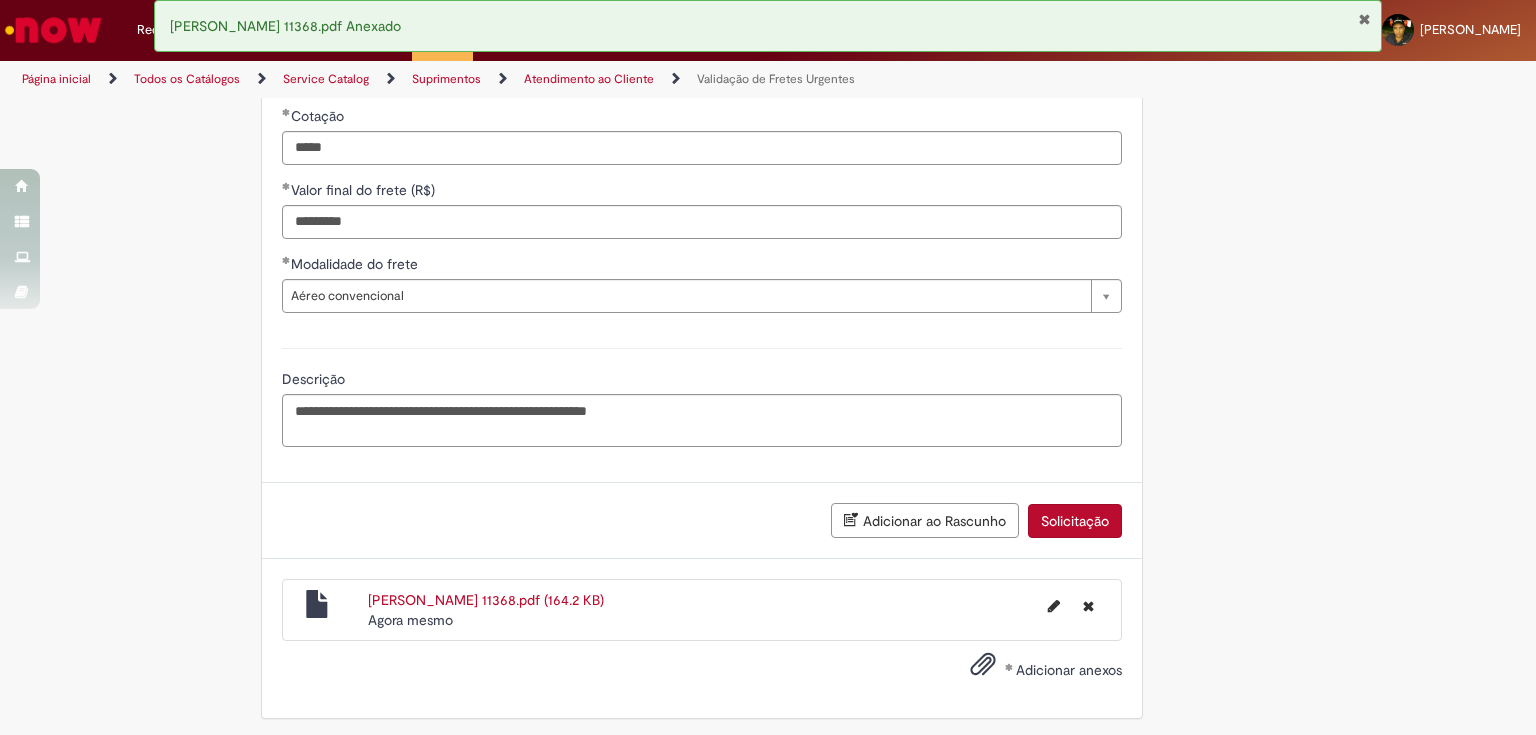 click on "Adicionar anexos" at bounding box center (1069, 670) 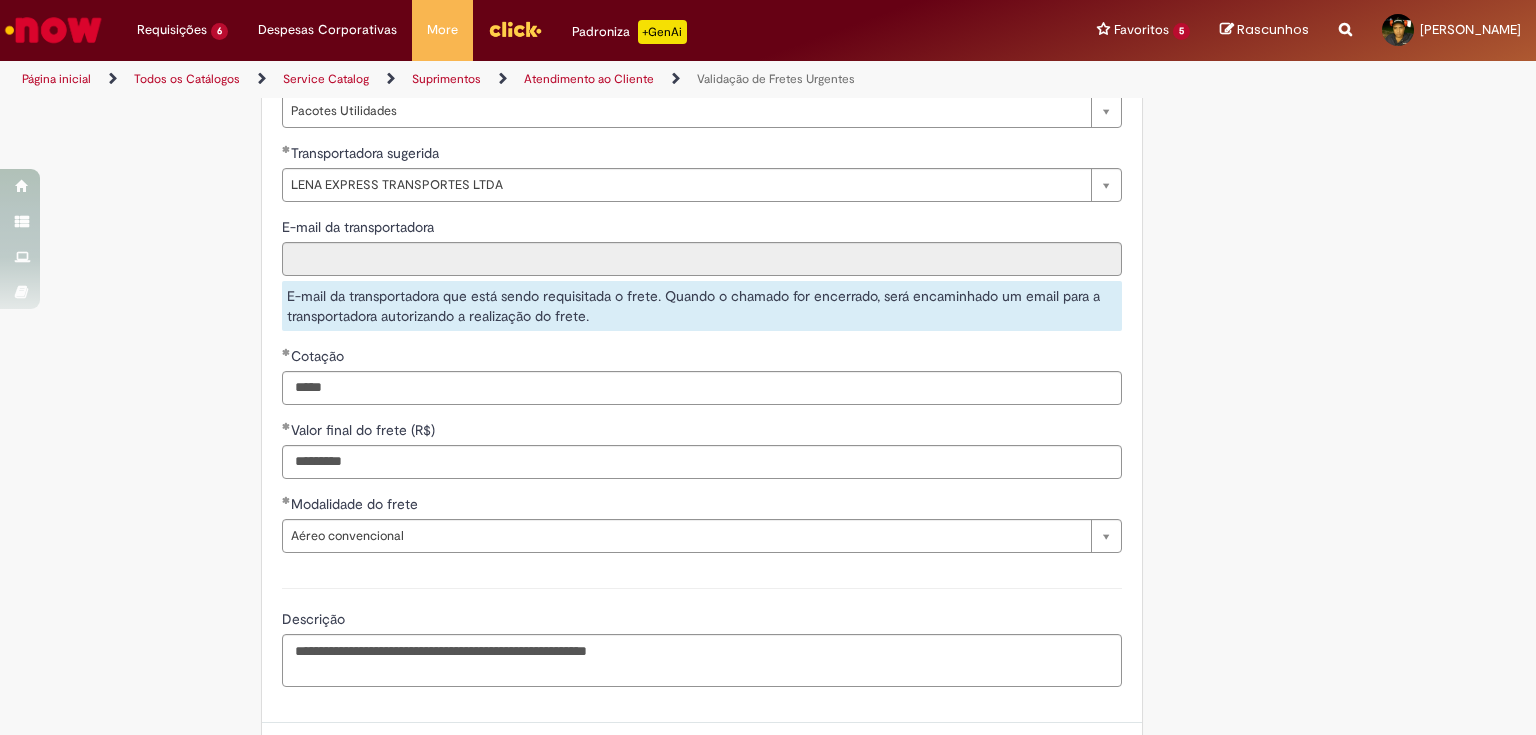 scroll, scrollTop: 1697, scrollLeft: 0, axis: vertical 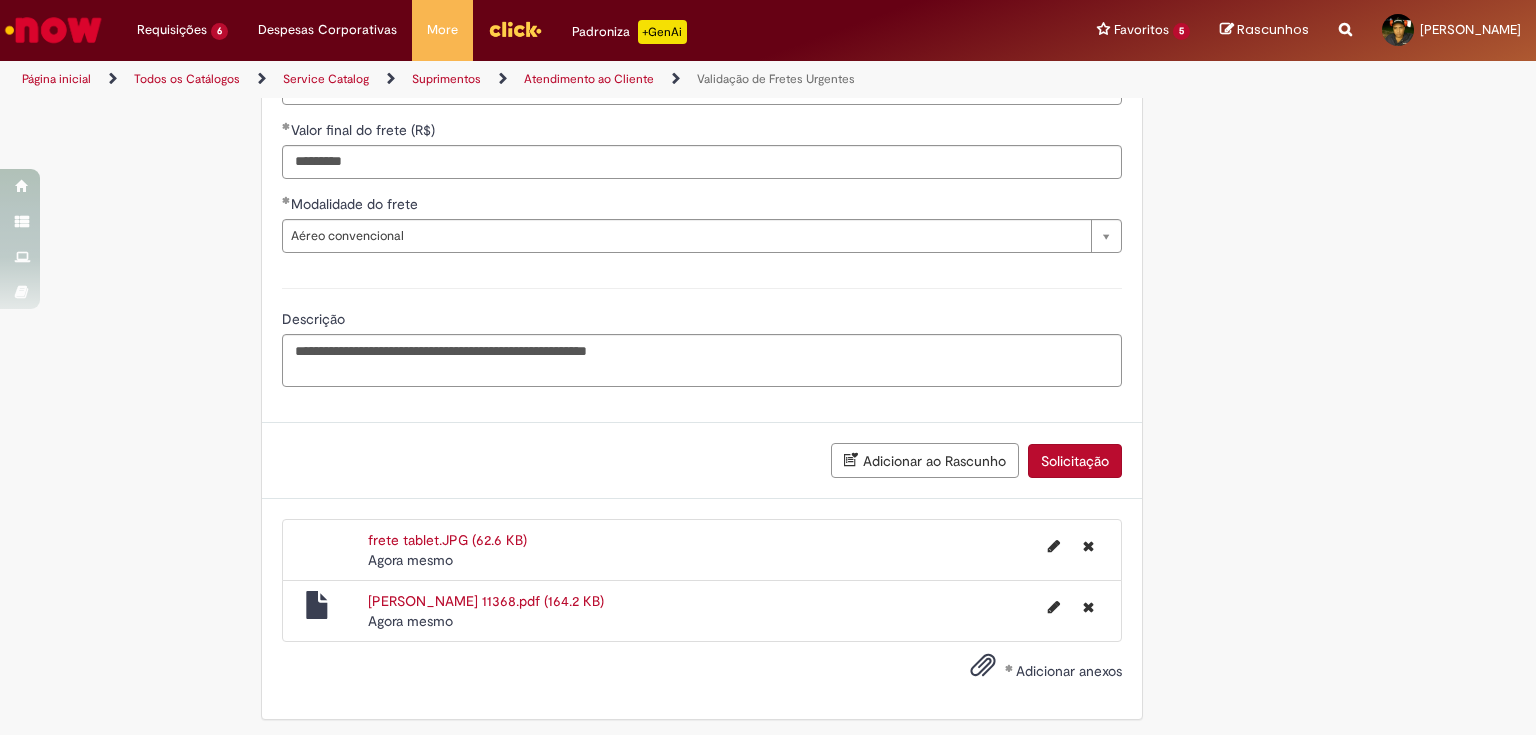 click on "Solicitação" at bounding box center [1075, 461] 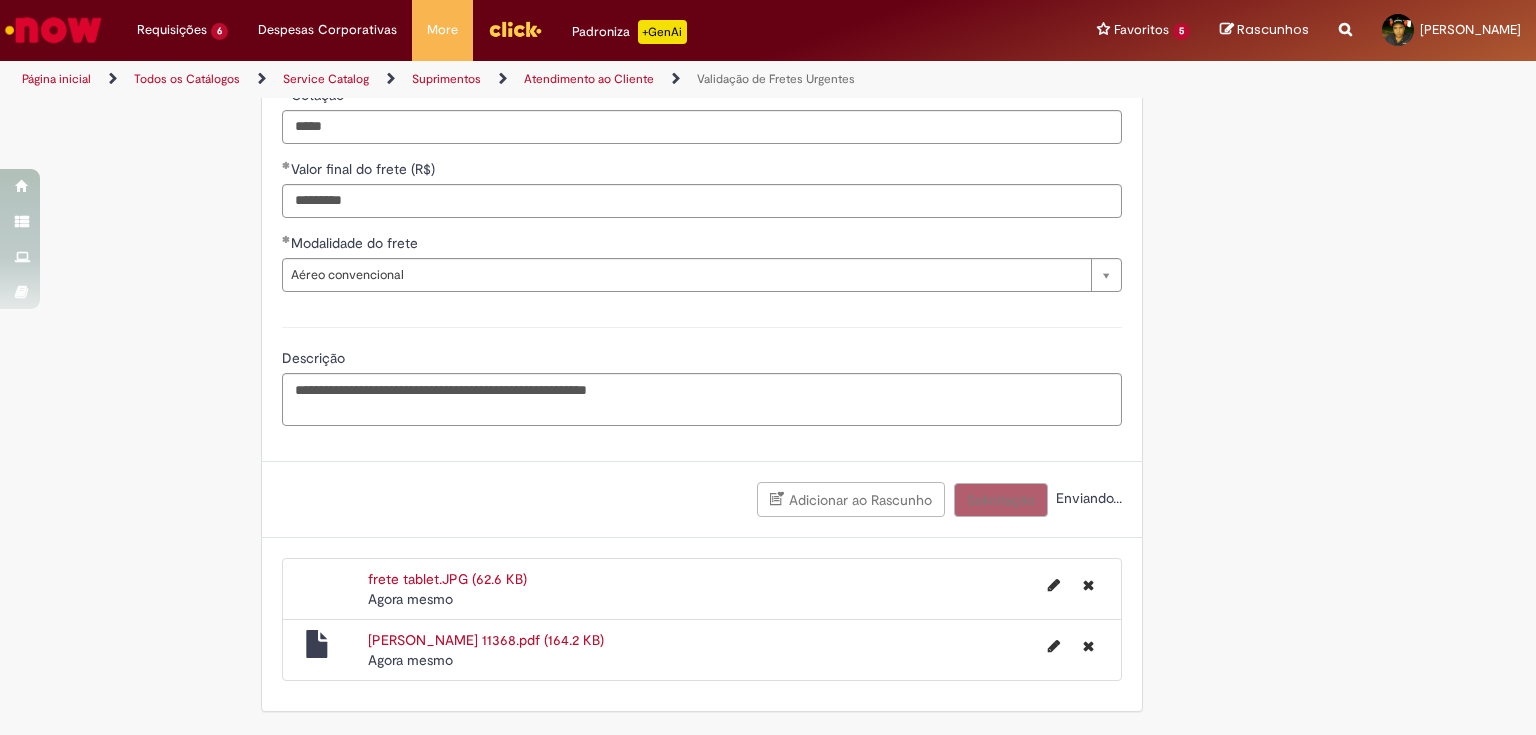 scroll, scrollTop: 1652, scrollLeft: 0, axis: vertical 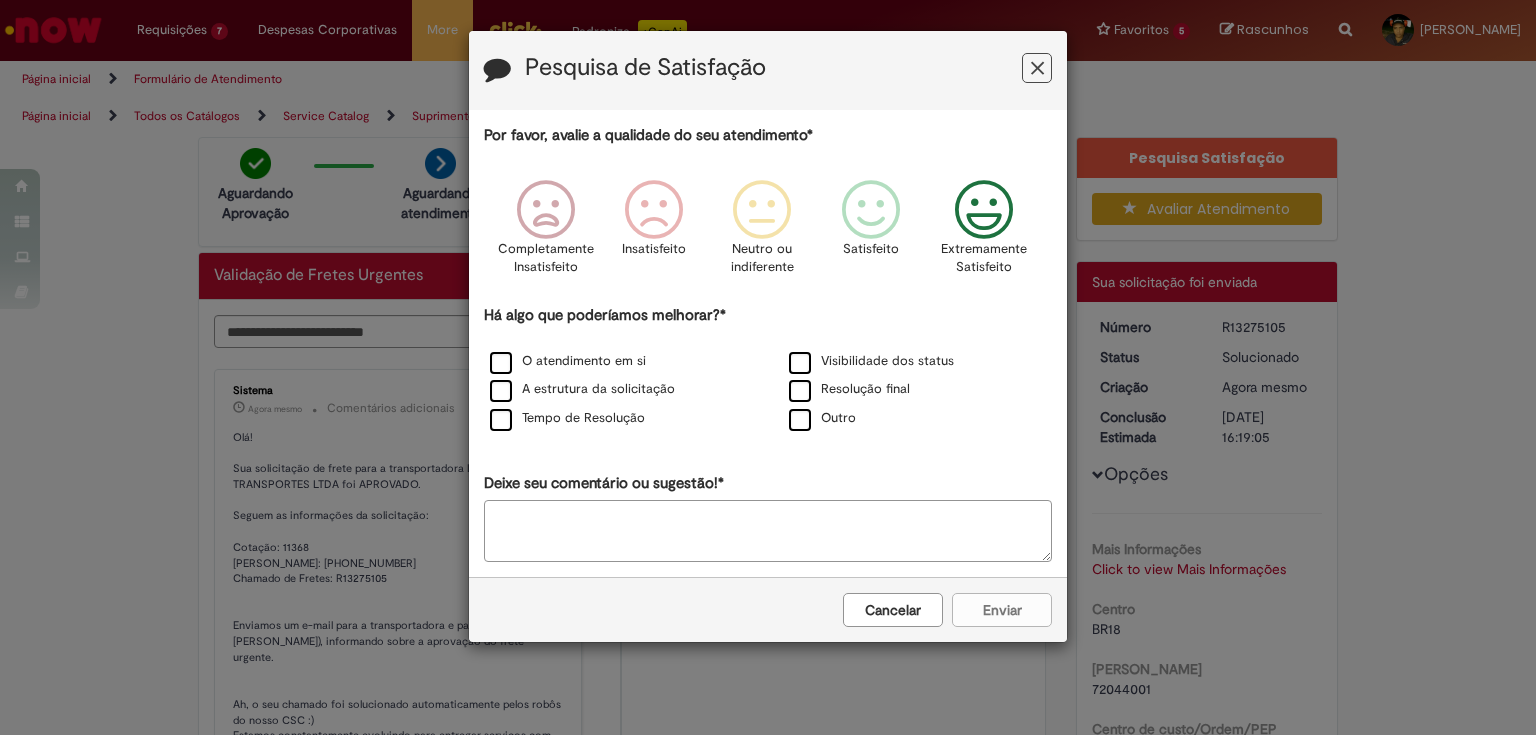 click at bounding box center [984, 210] 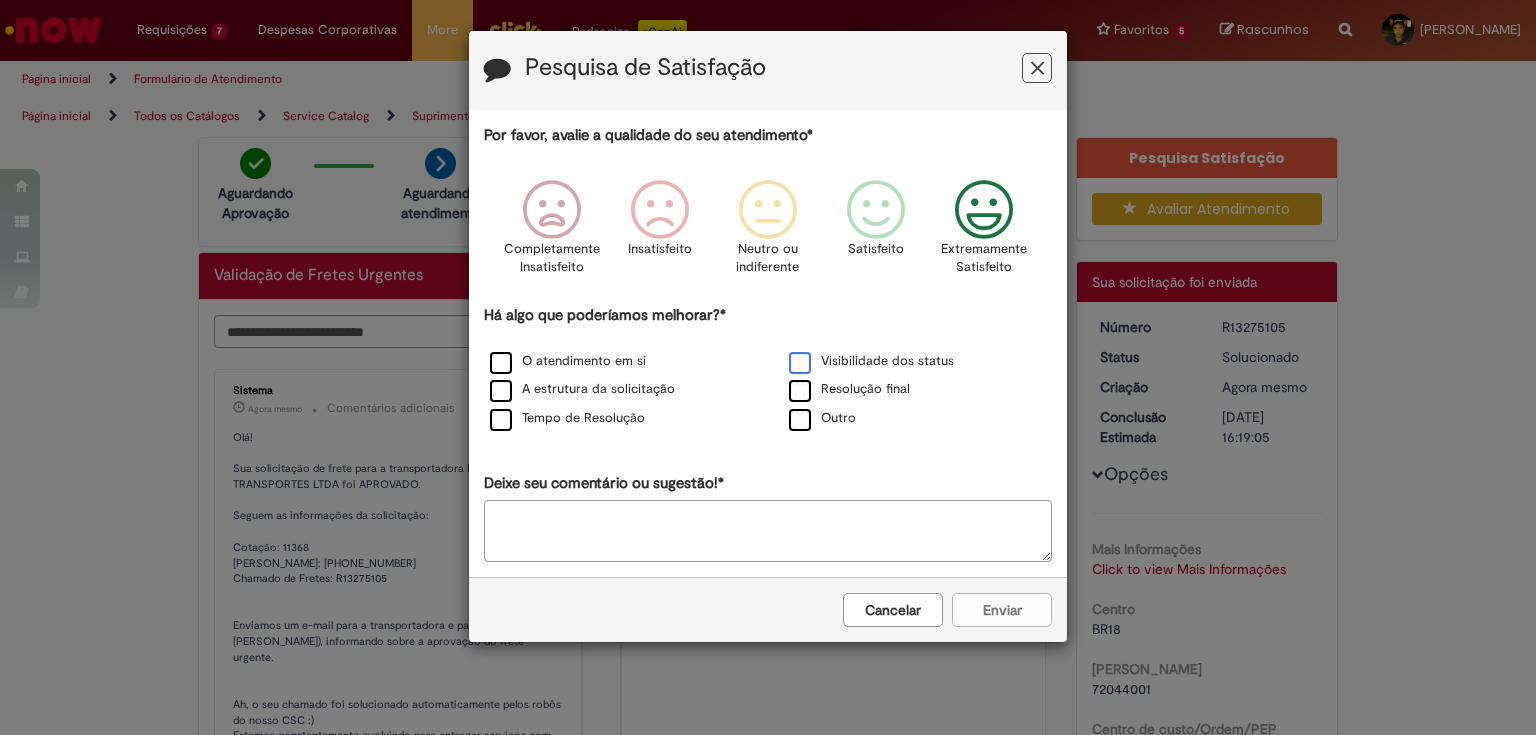 click on "Visibilidade dos status" at bounding box center [871, 361] 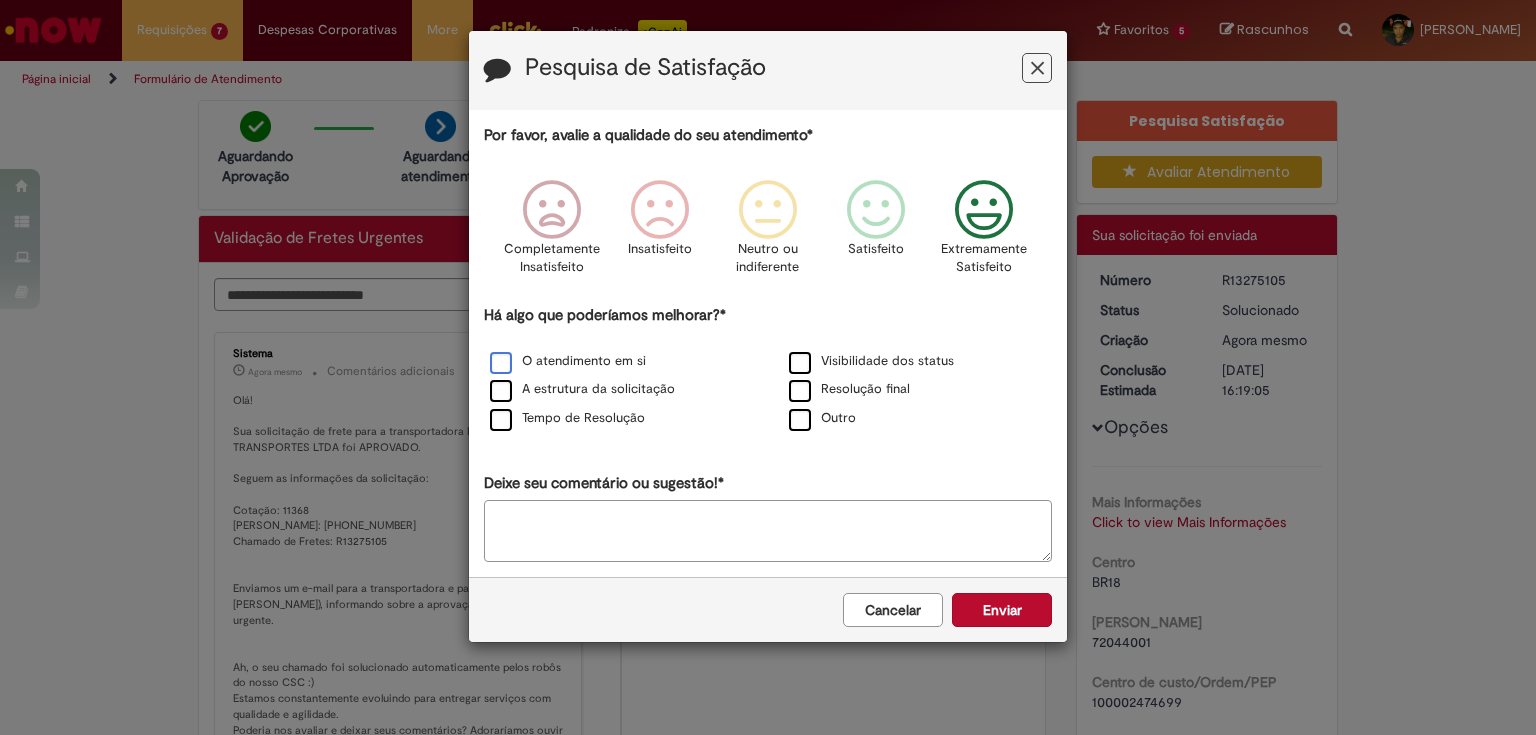 click on "O atendimento em si" at bounding box center [568, 361] 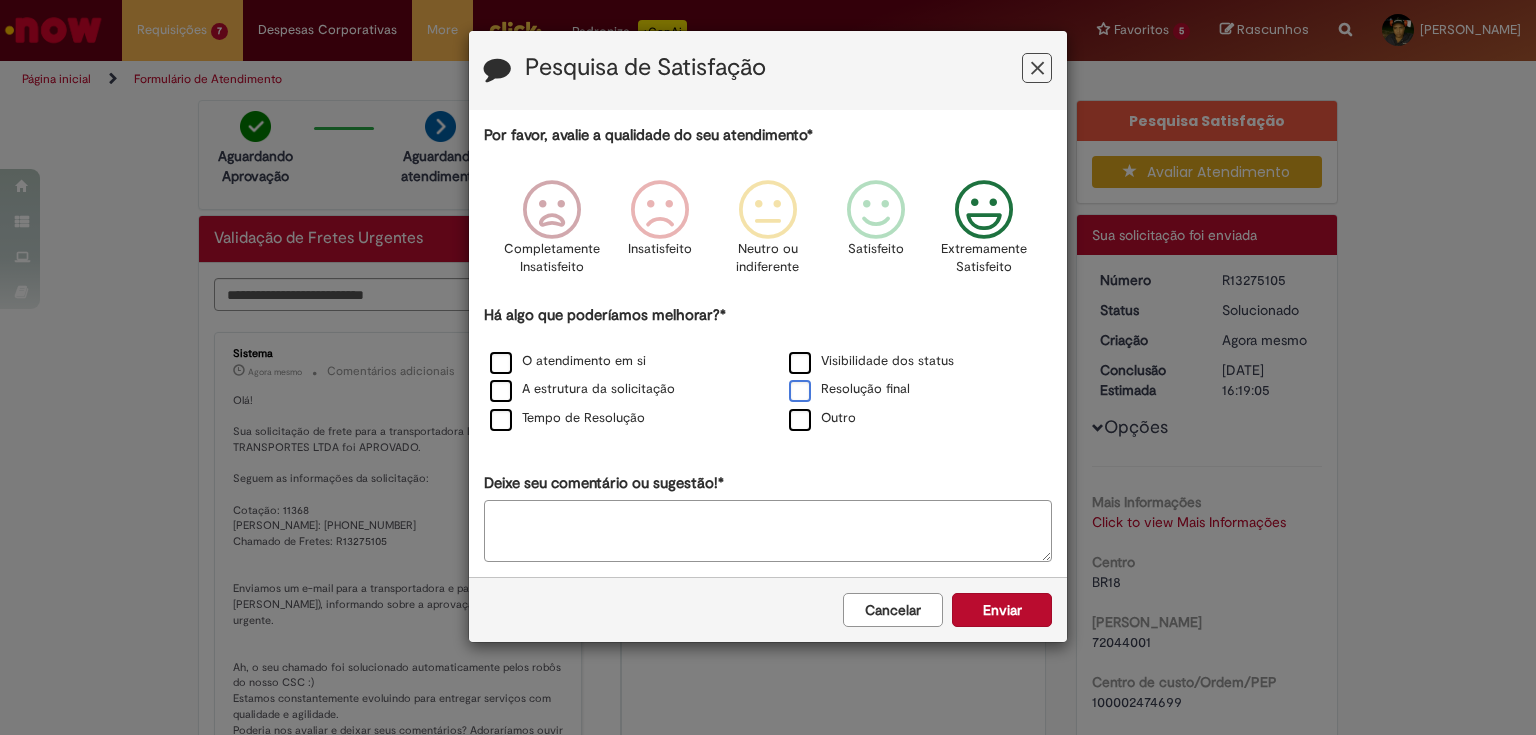 click on "Resolução final" at bounding box center [849, 389] 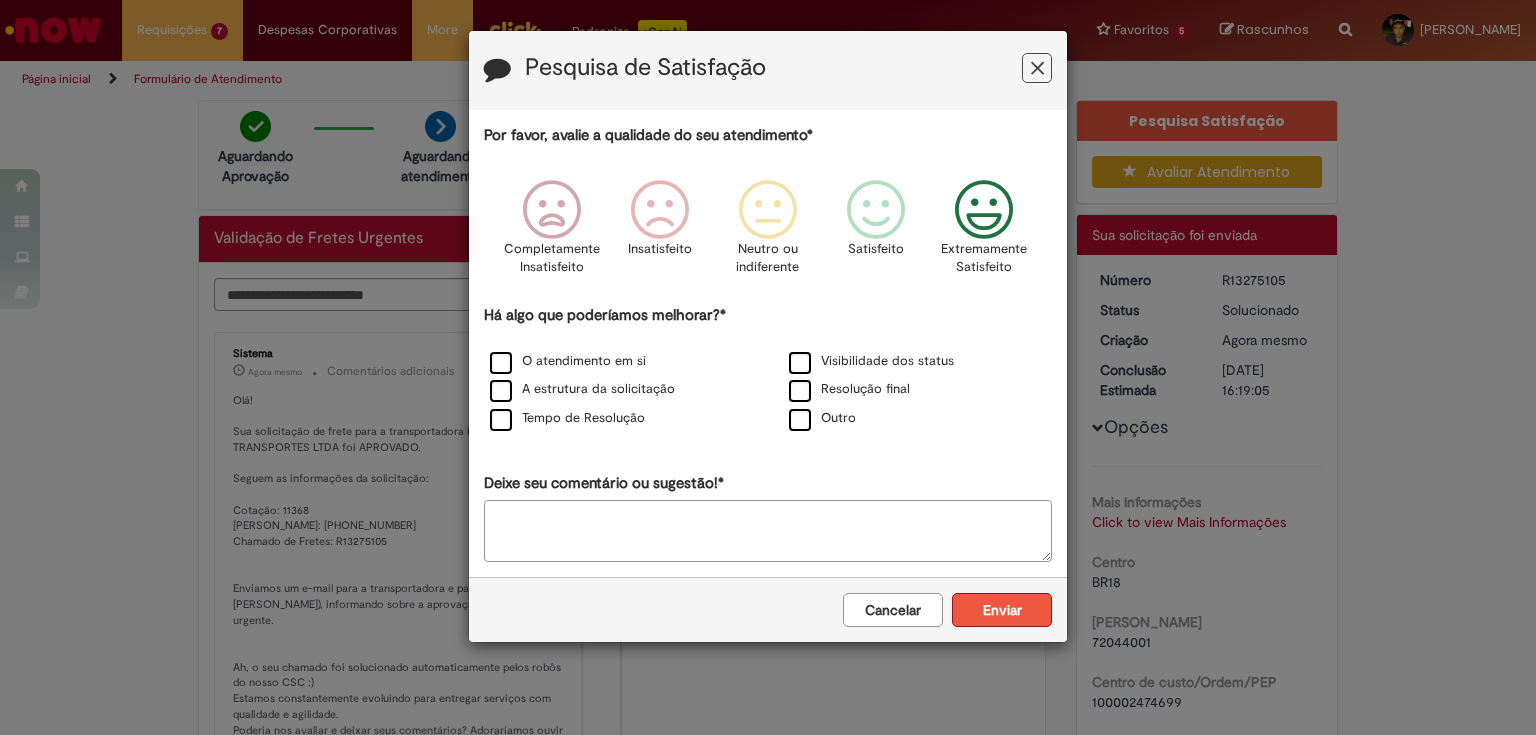 click on "Enviar" at bounding box center (1002, 610) 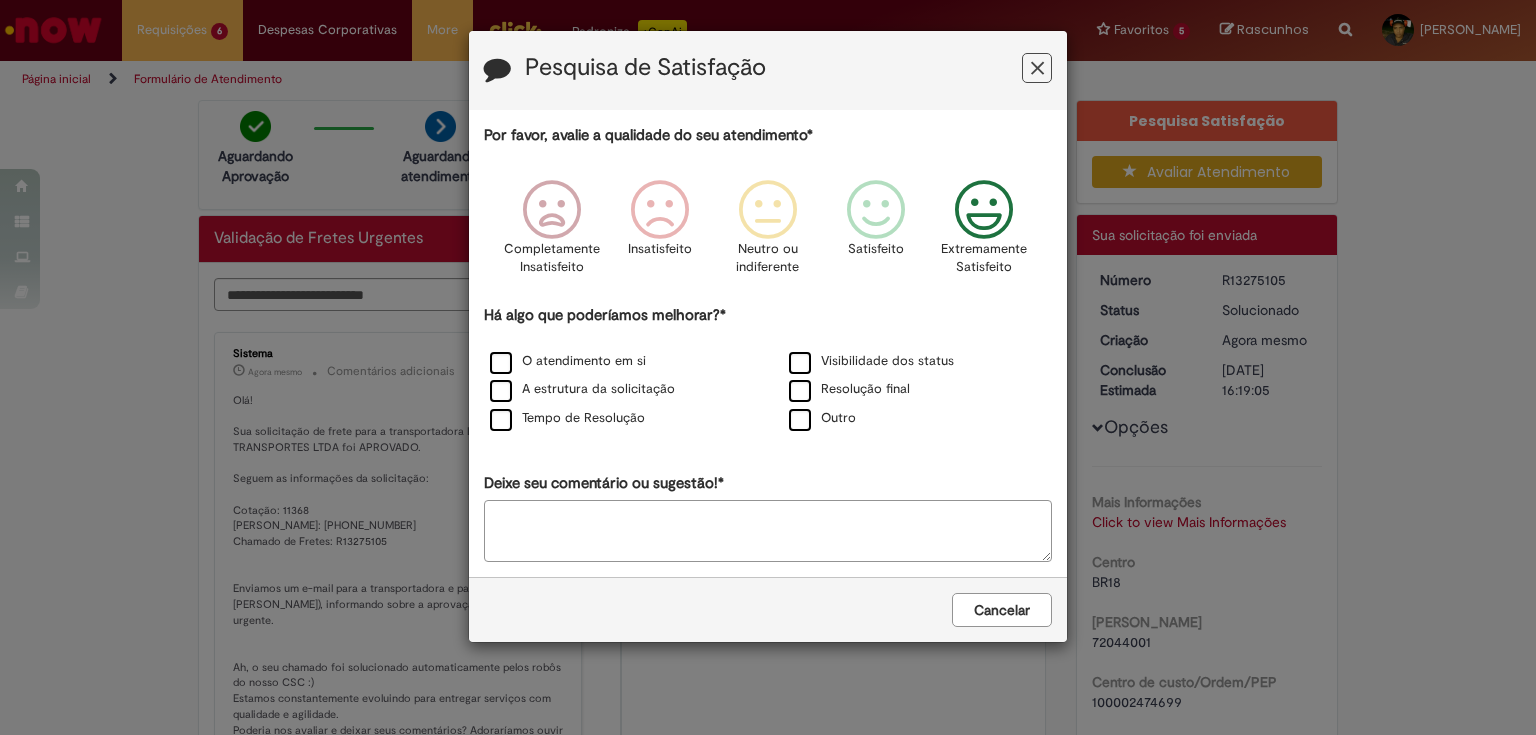 click on "Cancelar" at bounding box center (1002, 610) 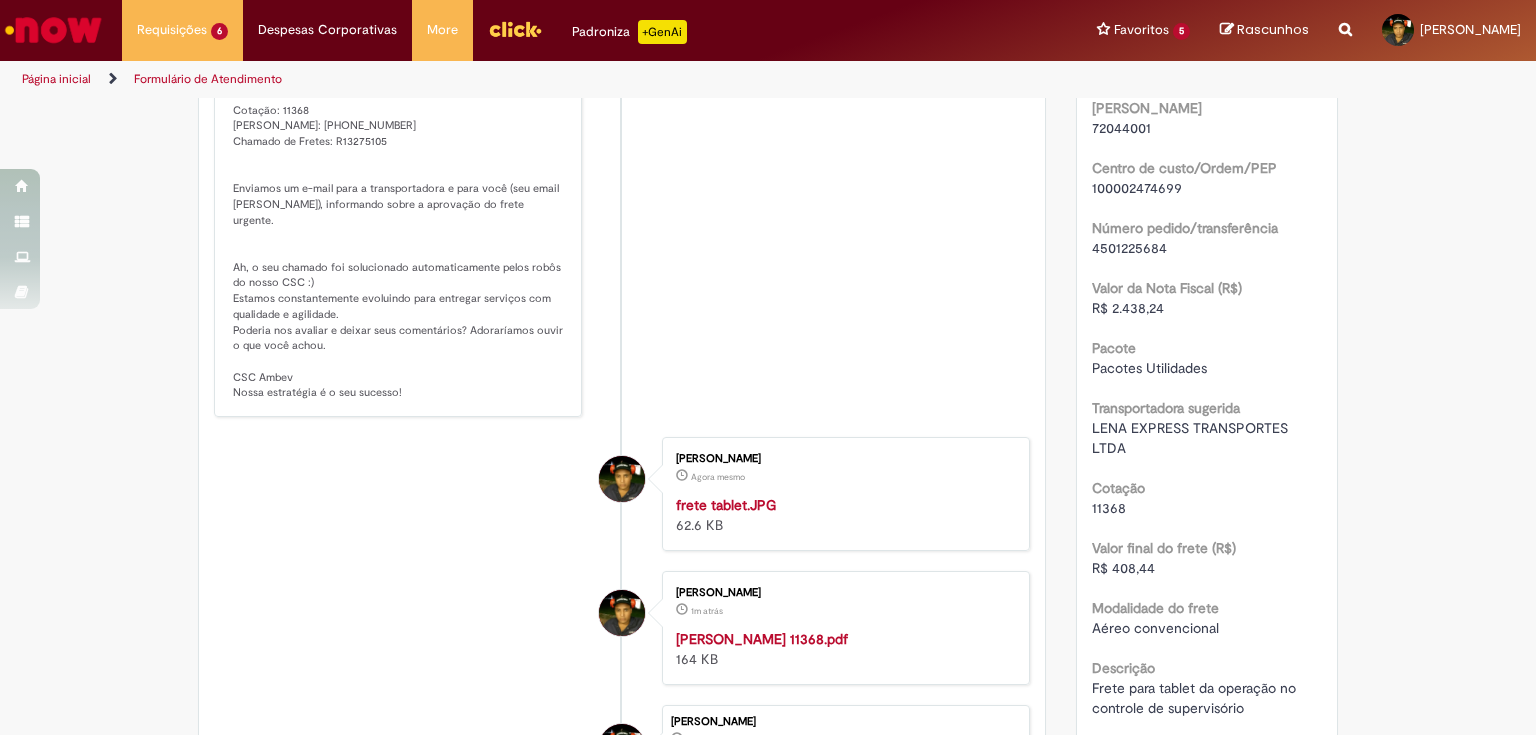 scroll, scrollTop: 160, scrollLeft: 0, axis: vertical 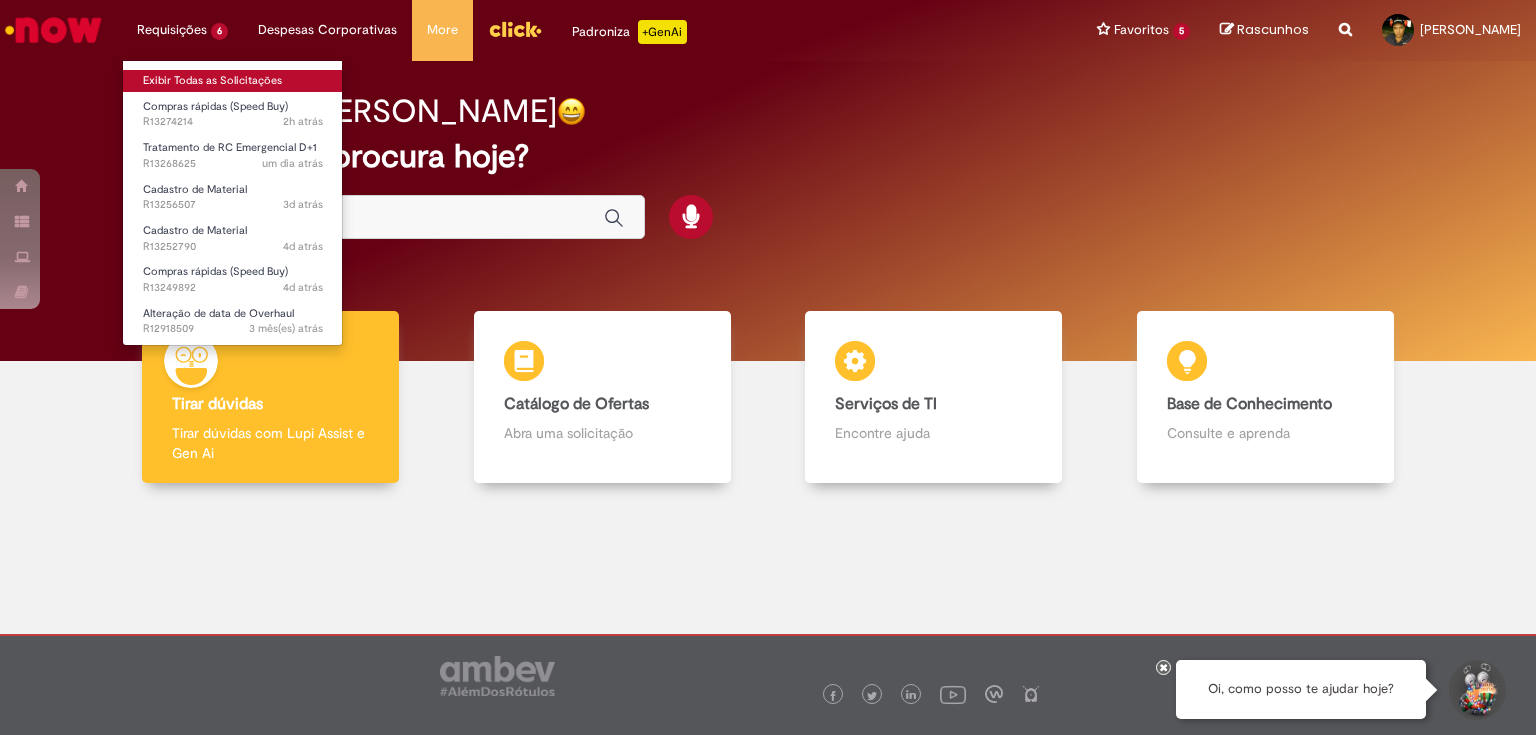 click on "Exibir Todas as Solicitações" at bounding box center [233, 81] 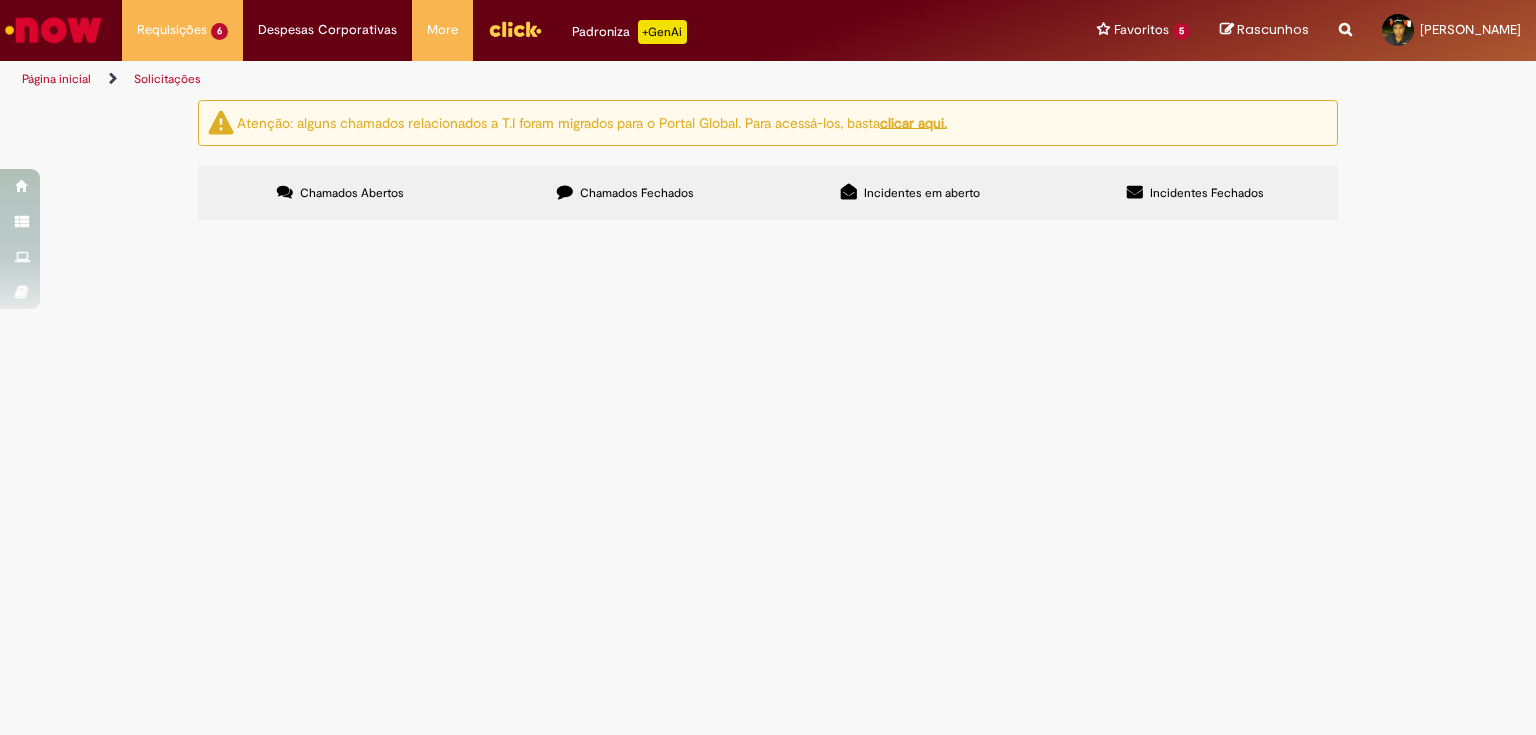 click on "Chamados Fechados" at bounding box center (637, 193) 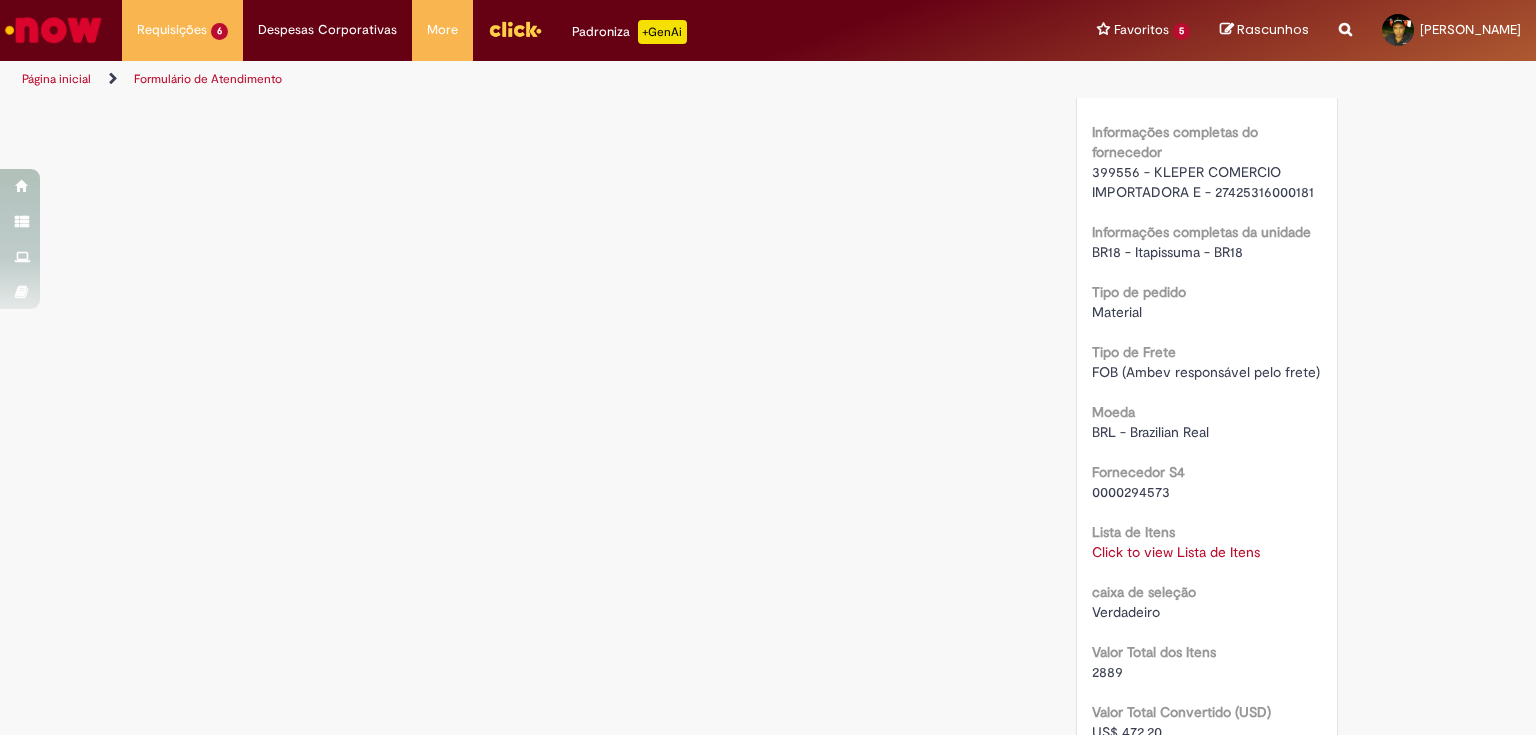 scroll, scrollTop: 1680, scrollLeft: 0, axis: vertical 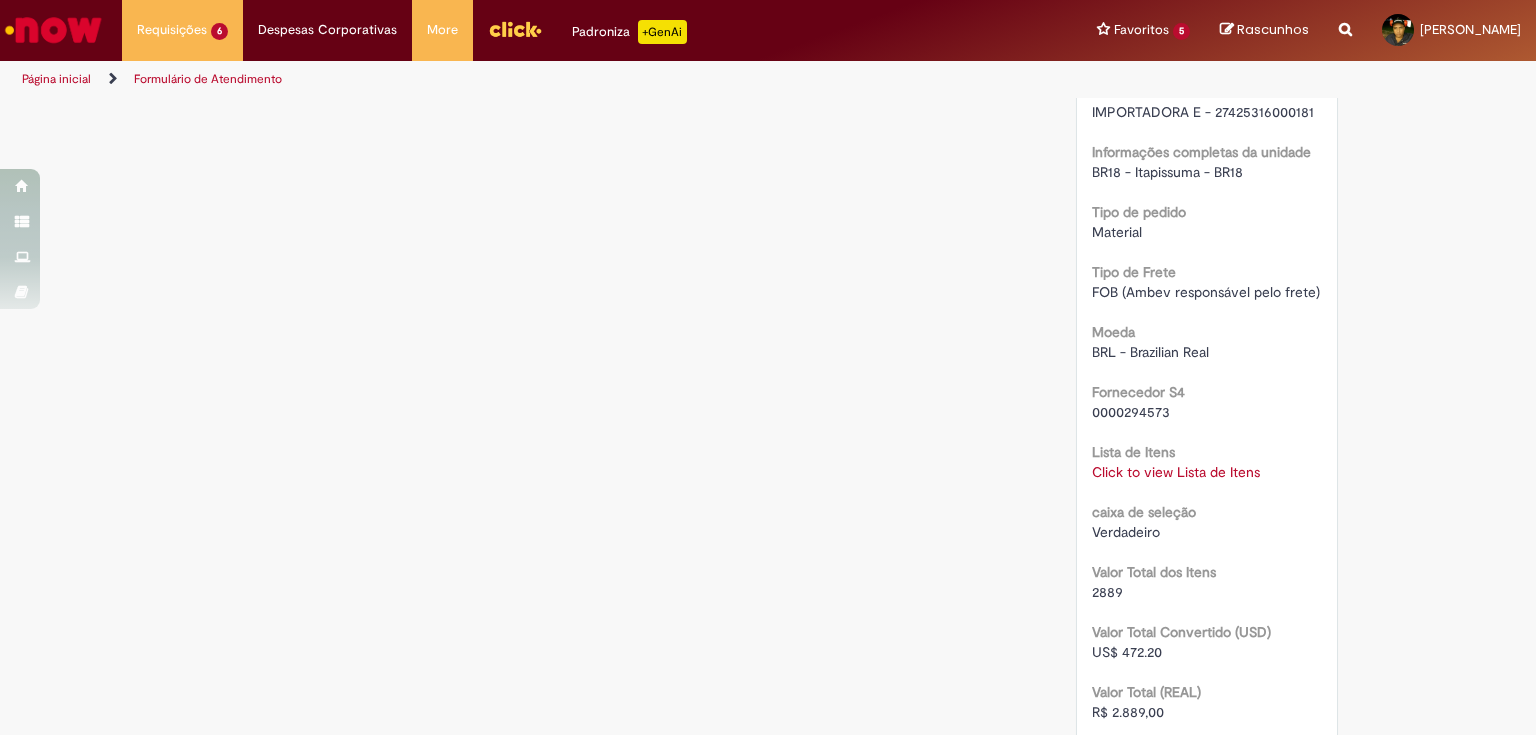click on "Click to view Lista de Itens" at bounding box center (1176, 472) 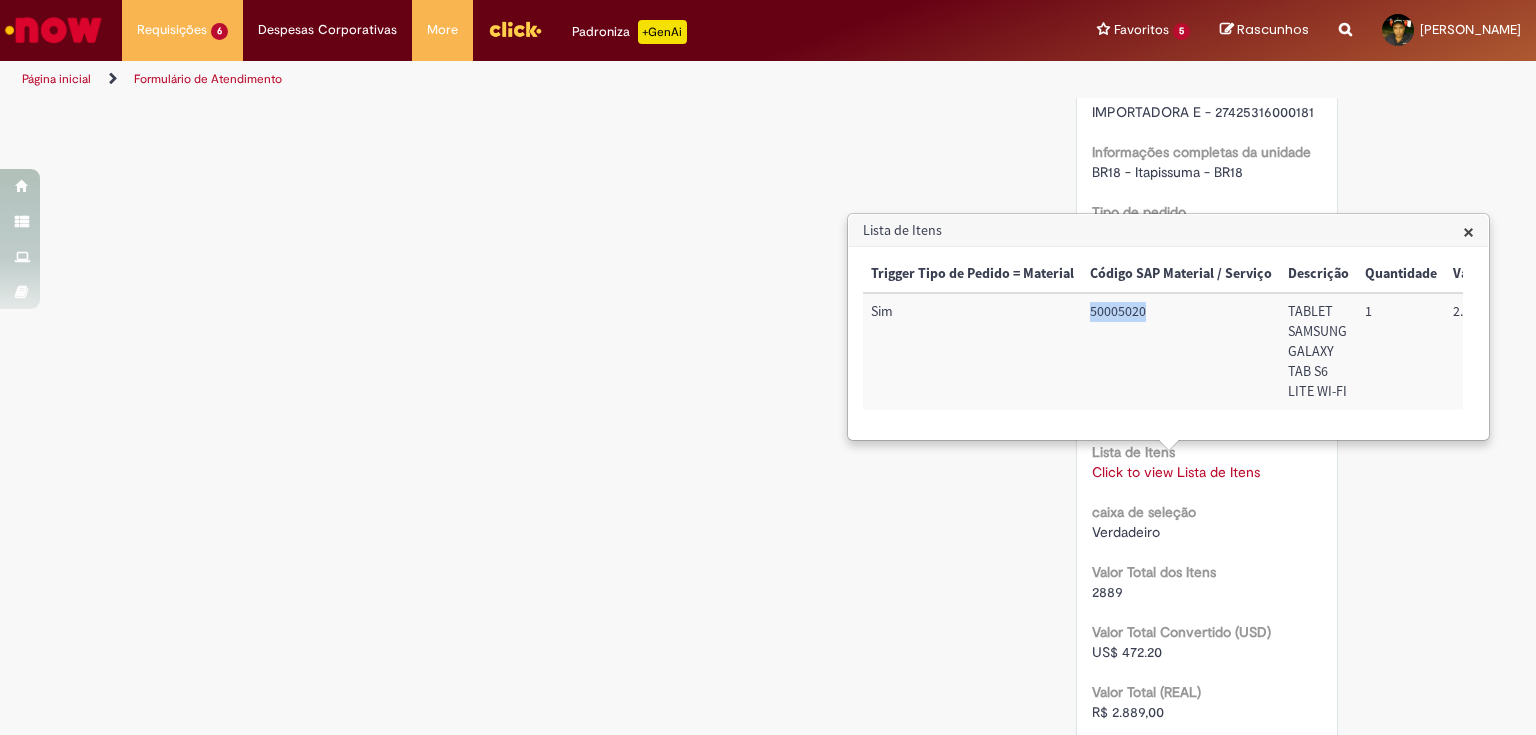 drag, startPoint x: 1088, startPoint y: 308, endPoint x: 1150, endPoint y: 314, distance: 62.289646 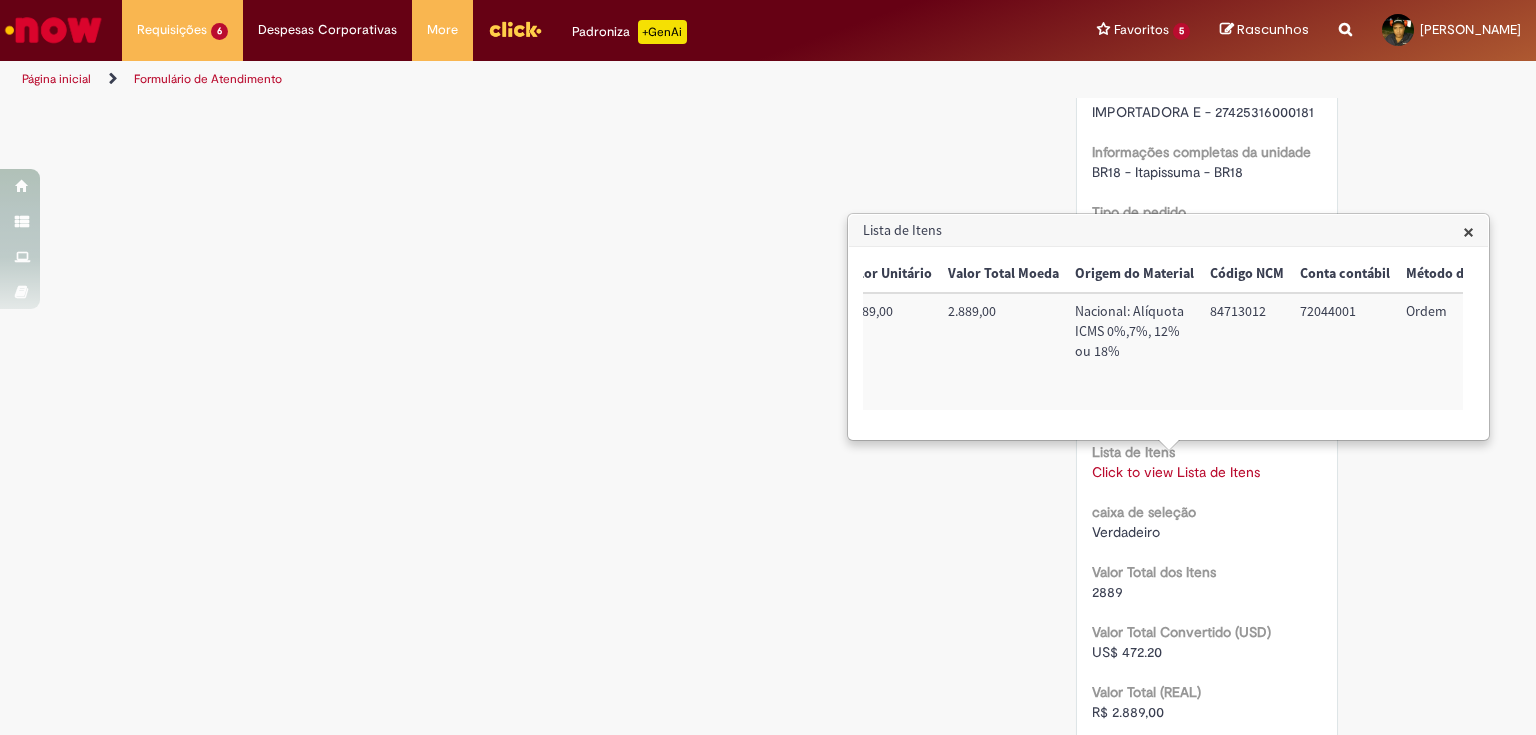 scroll, scrollTop: 0, scrollLeft: 676, axis: horizontal 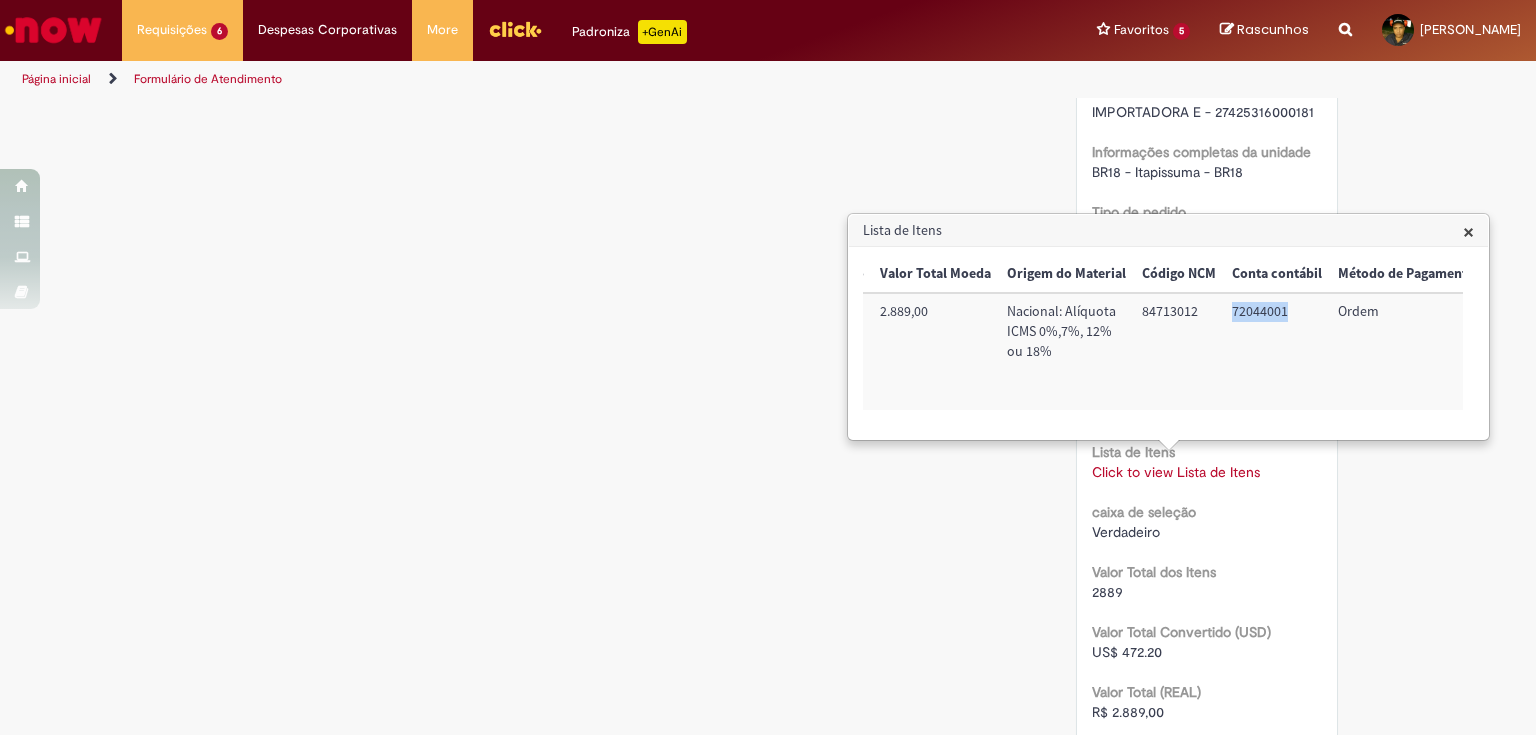 drag, startPoint x: 1223, startPoint y: 311, endPoint x: 1280, endPoint y: 312, distance: 57.00877 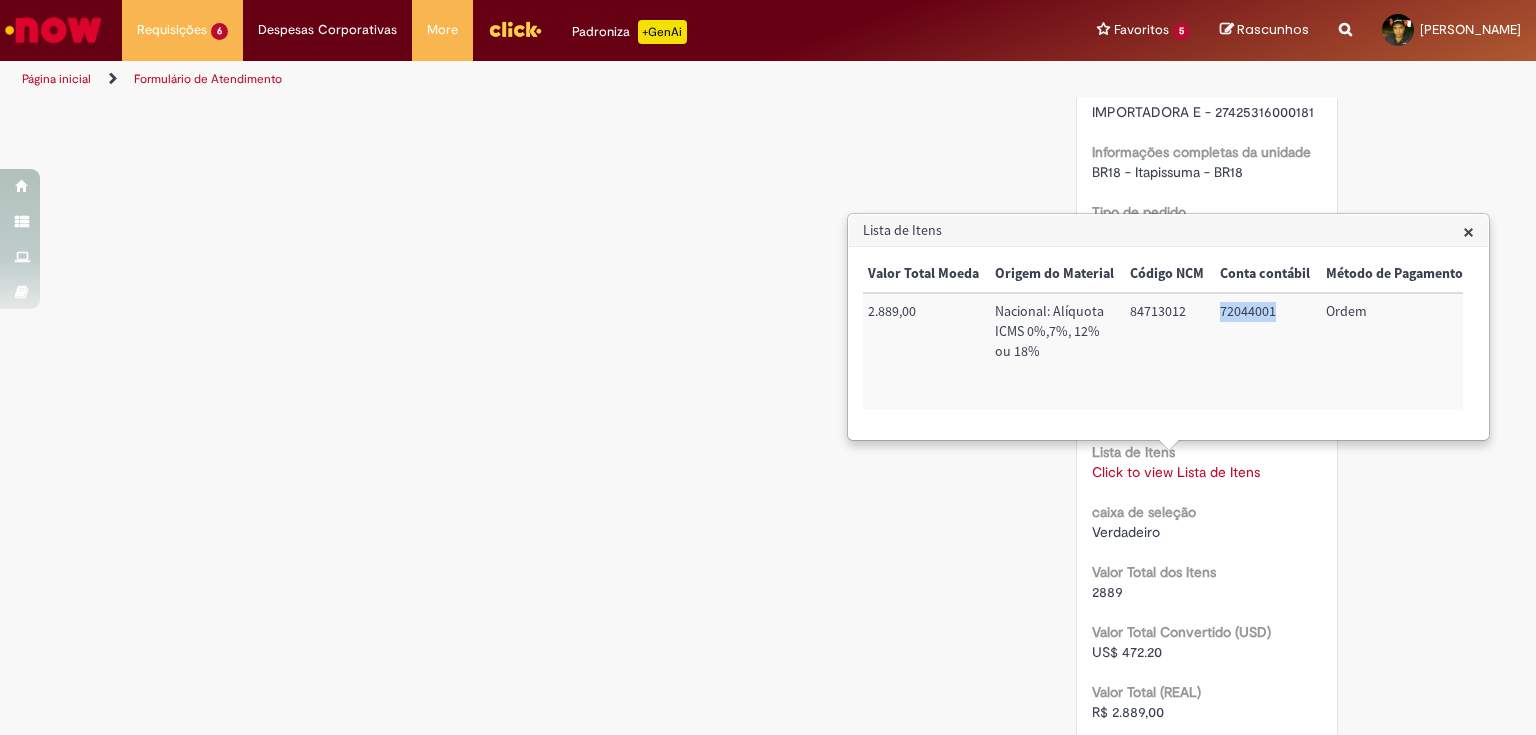 scroll, scrollTop: 0, scrollLeft: 812, axis: horizontal 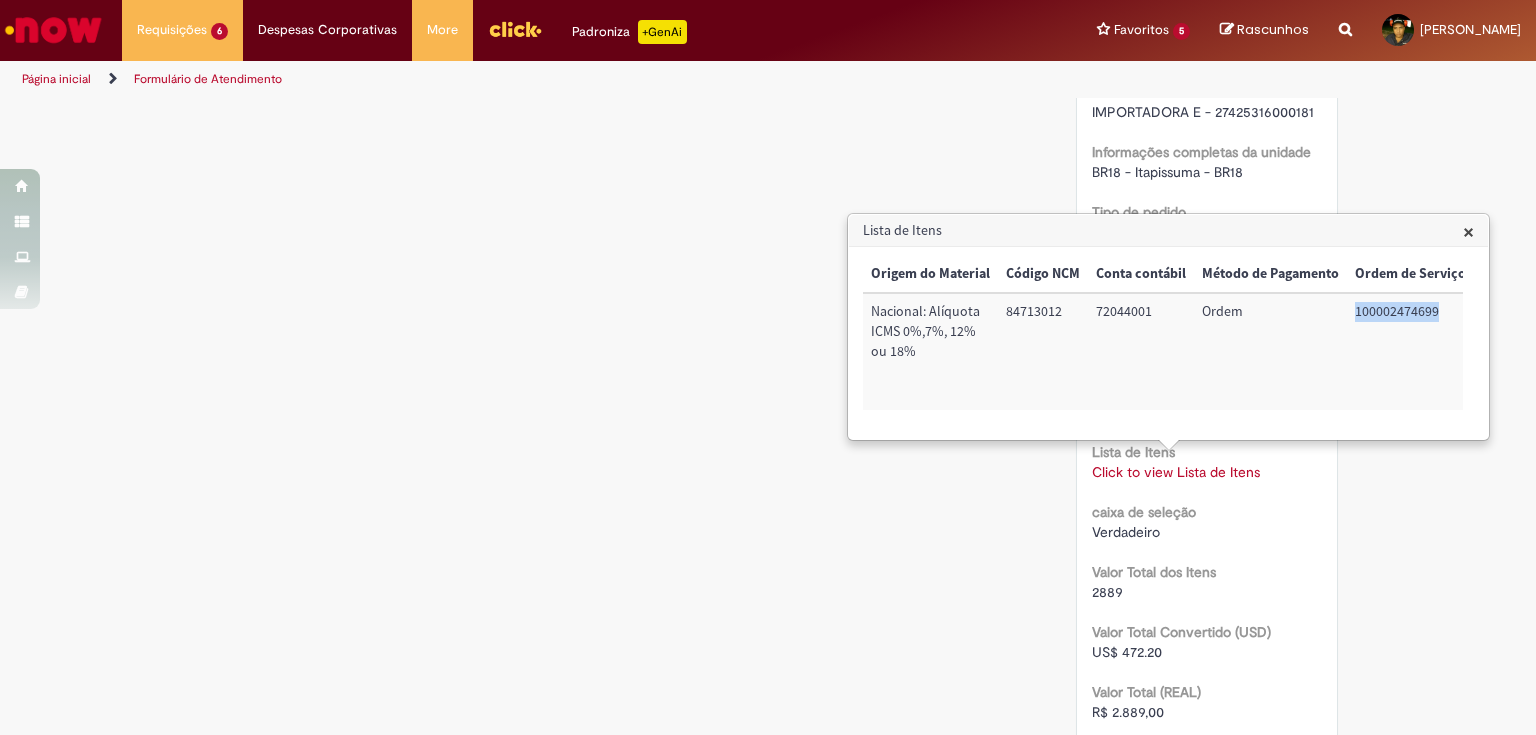 drag, startPoint x: 1347, startPoint y: 308, endPoint x: 1432, endPoint y: 312, distance: 85.09406 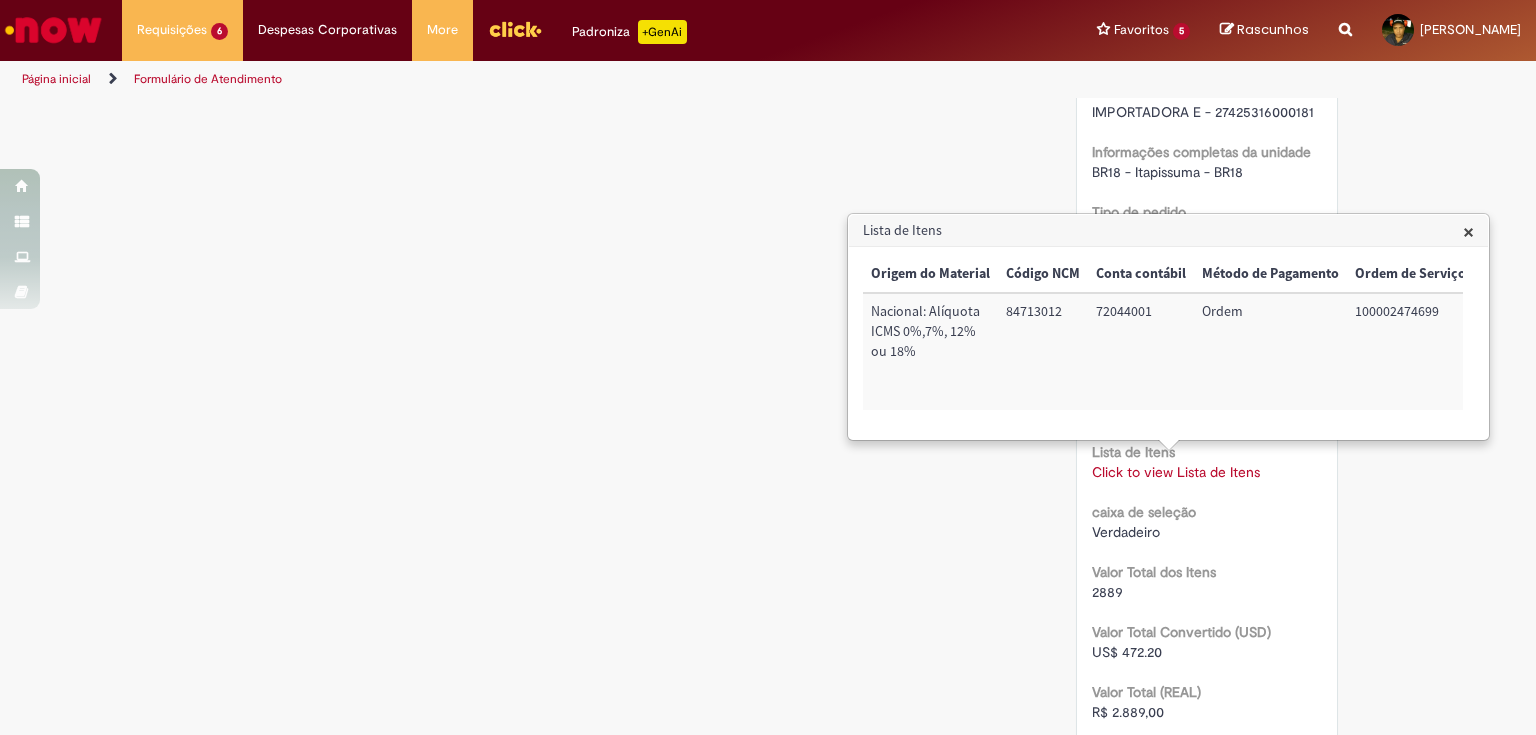 click on "Verificar Código de Barras
Aguardando Aprovação
Aguardando atendimento
Em andamento
Validação
Concluído
Compras rápidas (Speed Buy)
Enviar
AR
Ambev RPA
4d atrás 4 dias atrás     Comentários adicionais
Boa tarde, Marlon!
O chamado foi atendido automaticamente e com sucesso.
P.O gerado sob registro: 4501225684.
Peço por gentileza que responda a pesquisa de satisfação para um melhor atendimento." at bounding box center (768, 0) 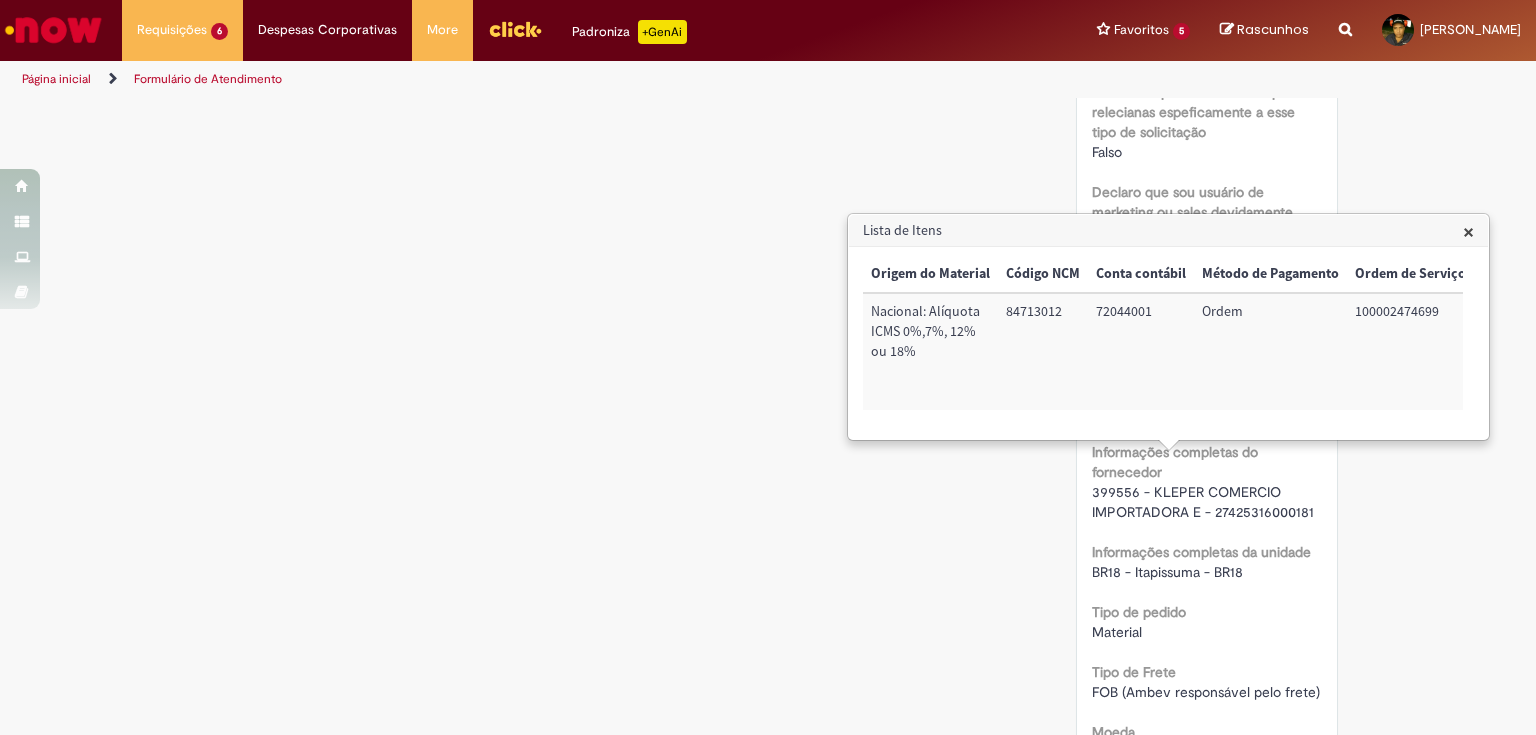scroll, scrollTop: 960, scrollLeft: 0, axis: vertical 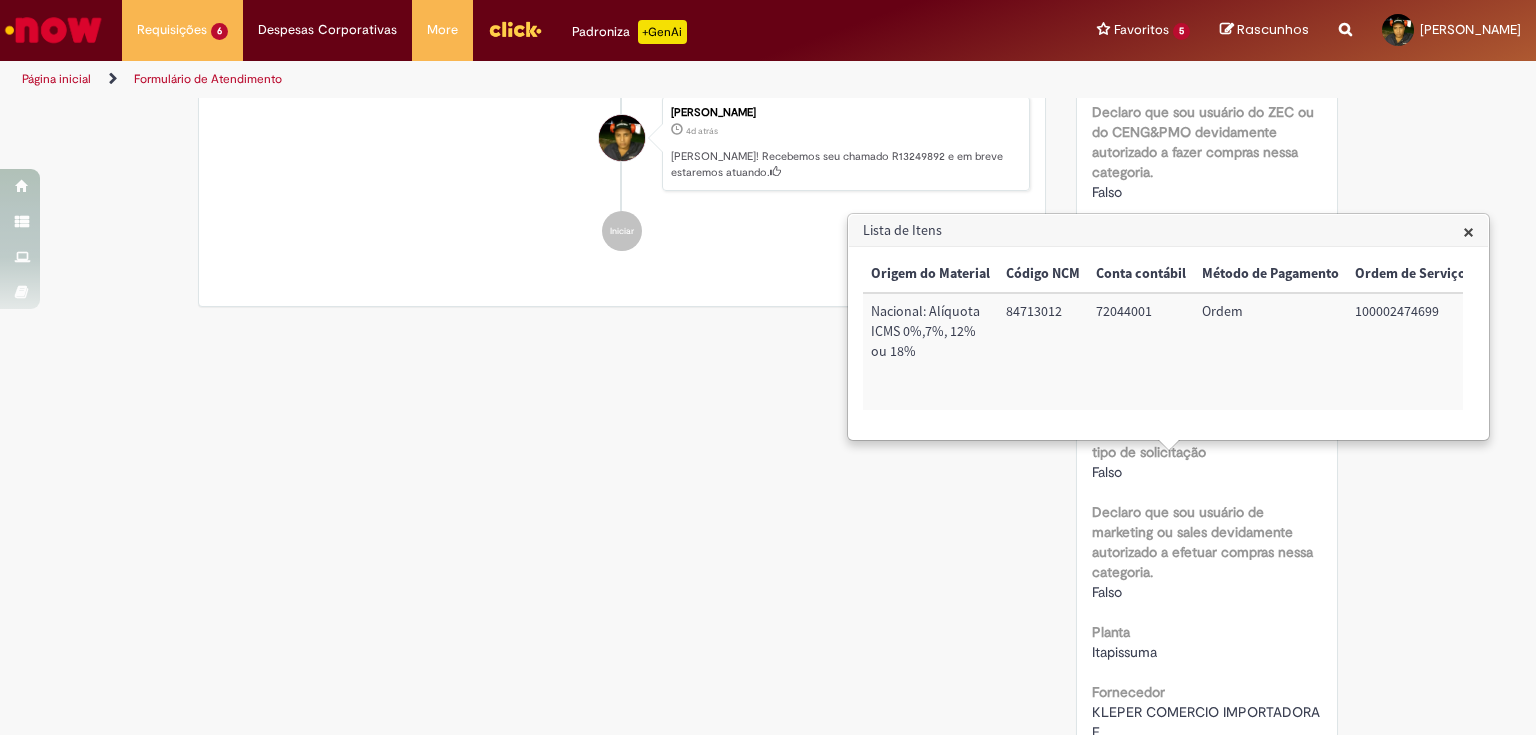click on "×" at bounding box center [1468, 231] 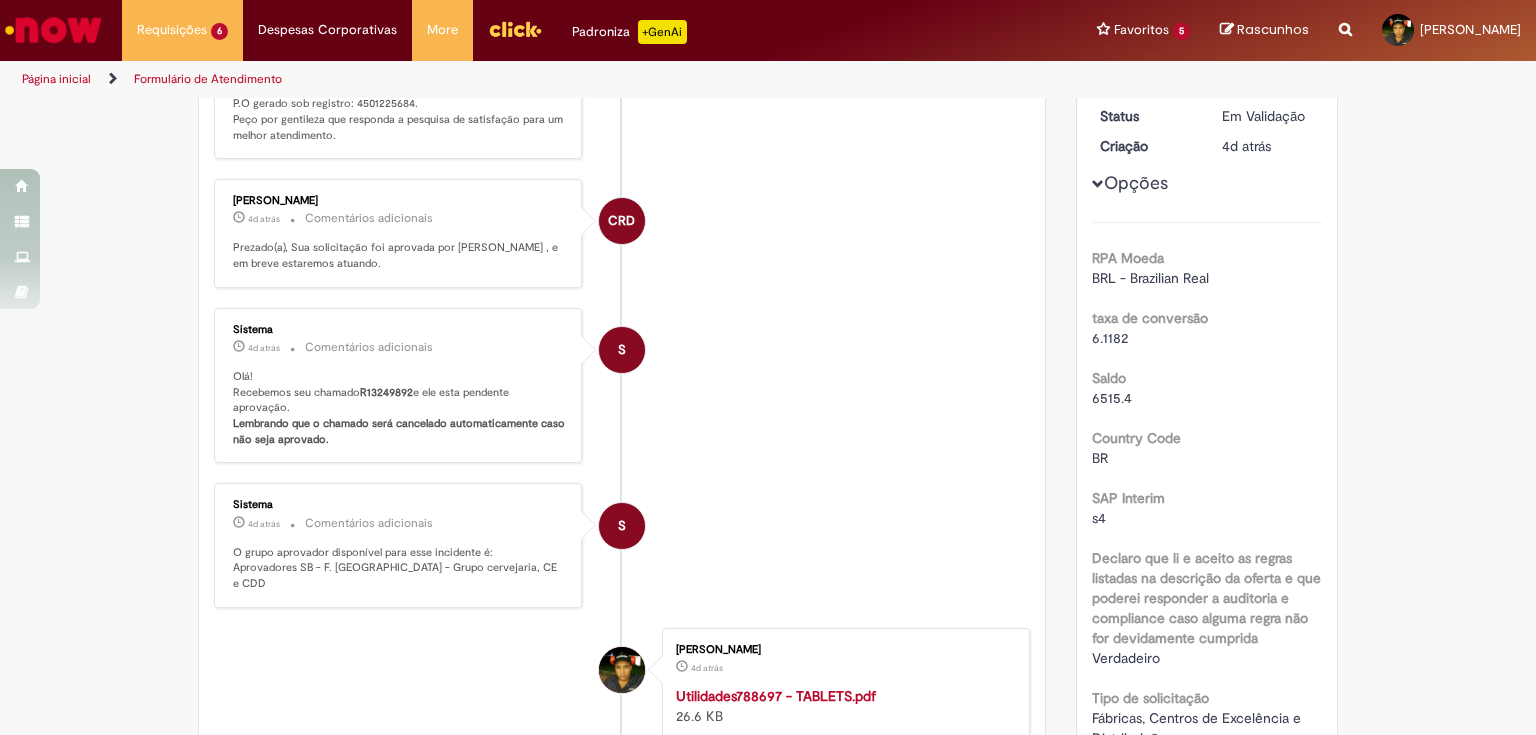 scroll, scrollTop: 0, scrollLeft: 0, axis: both 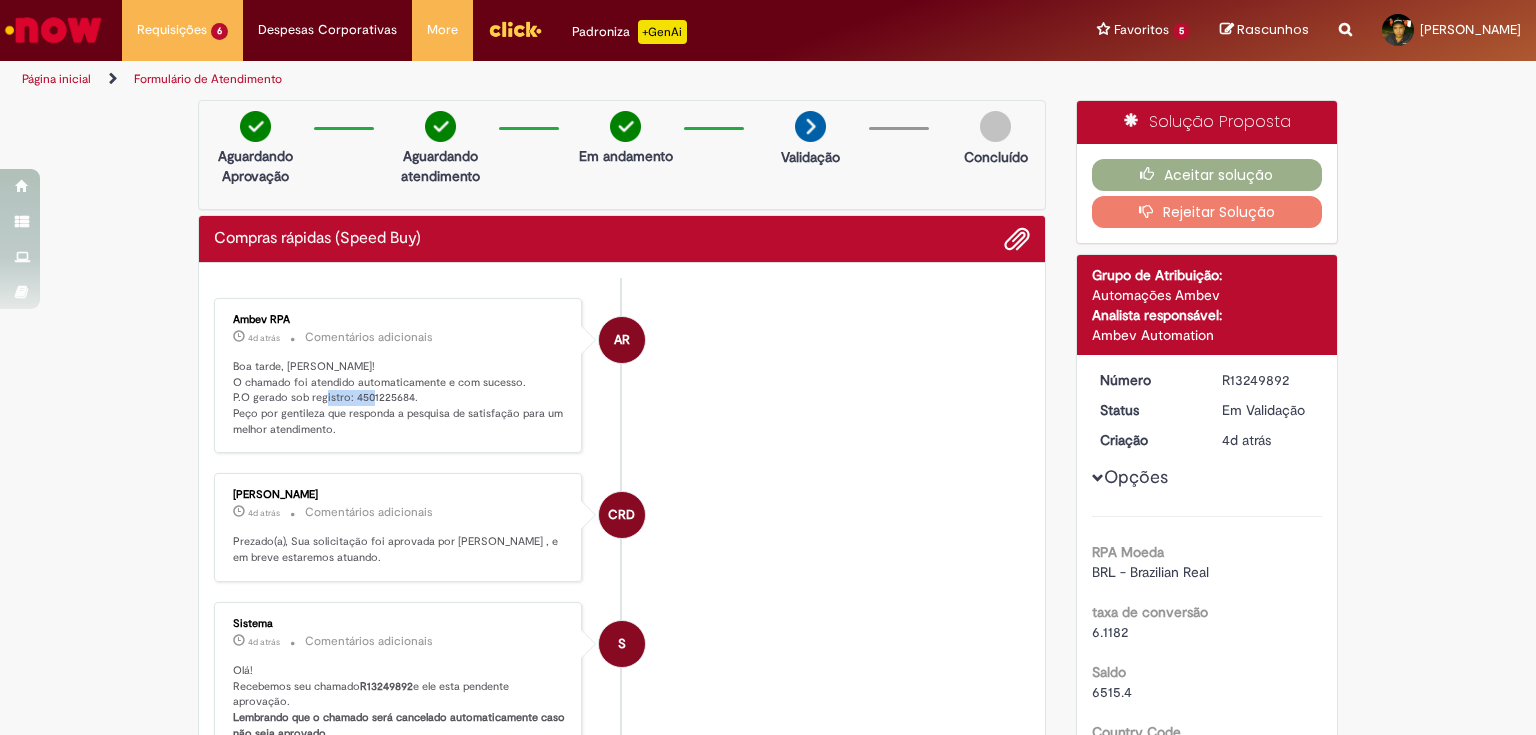 drag, startPoint x: 347, startPoint y: 395, endPoint x: 403, endPoint y: 393, distance: 56.0357 